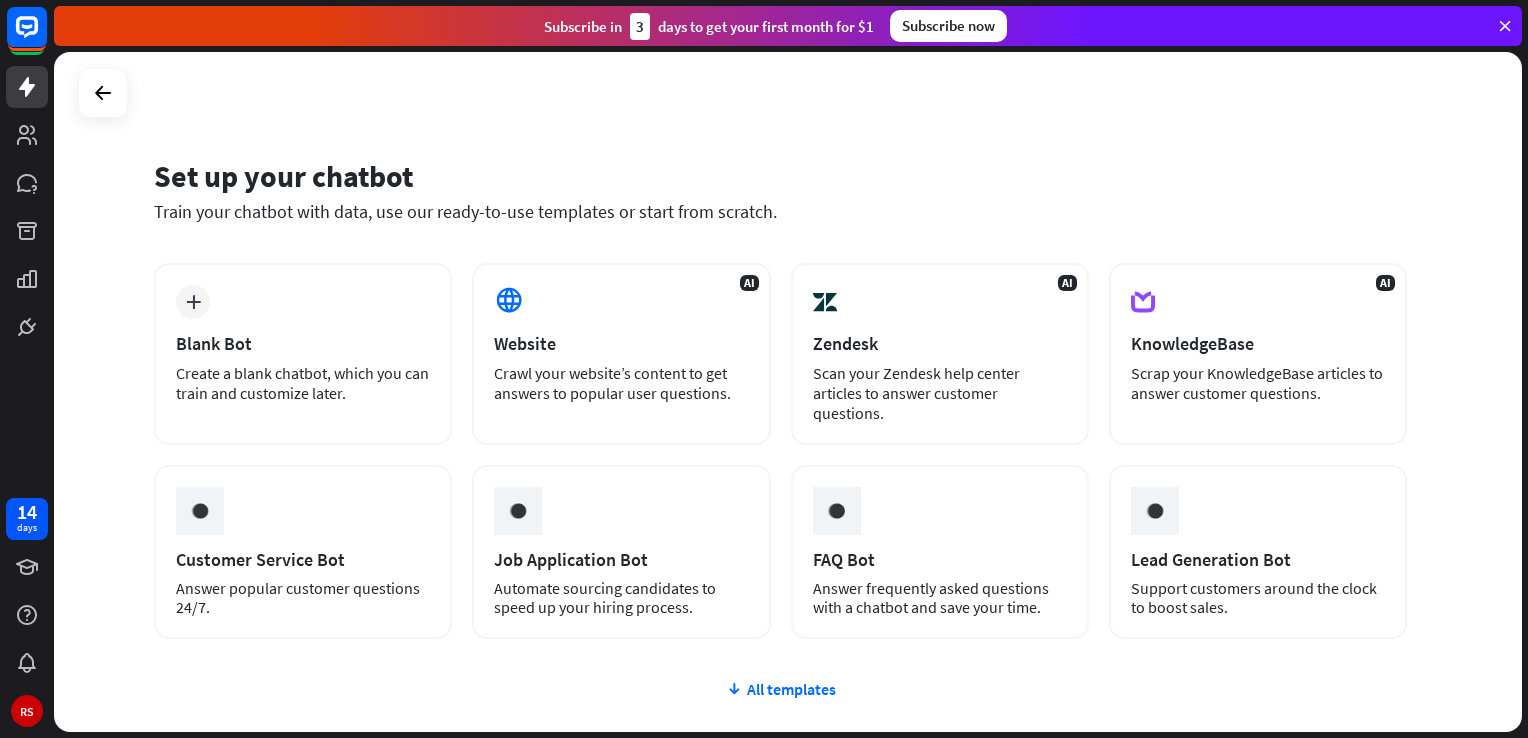 scroll, scrollTop: 0, scrollLeft: 0, axis: both 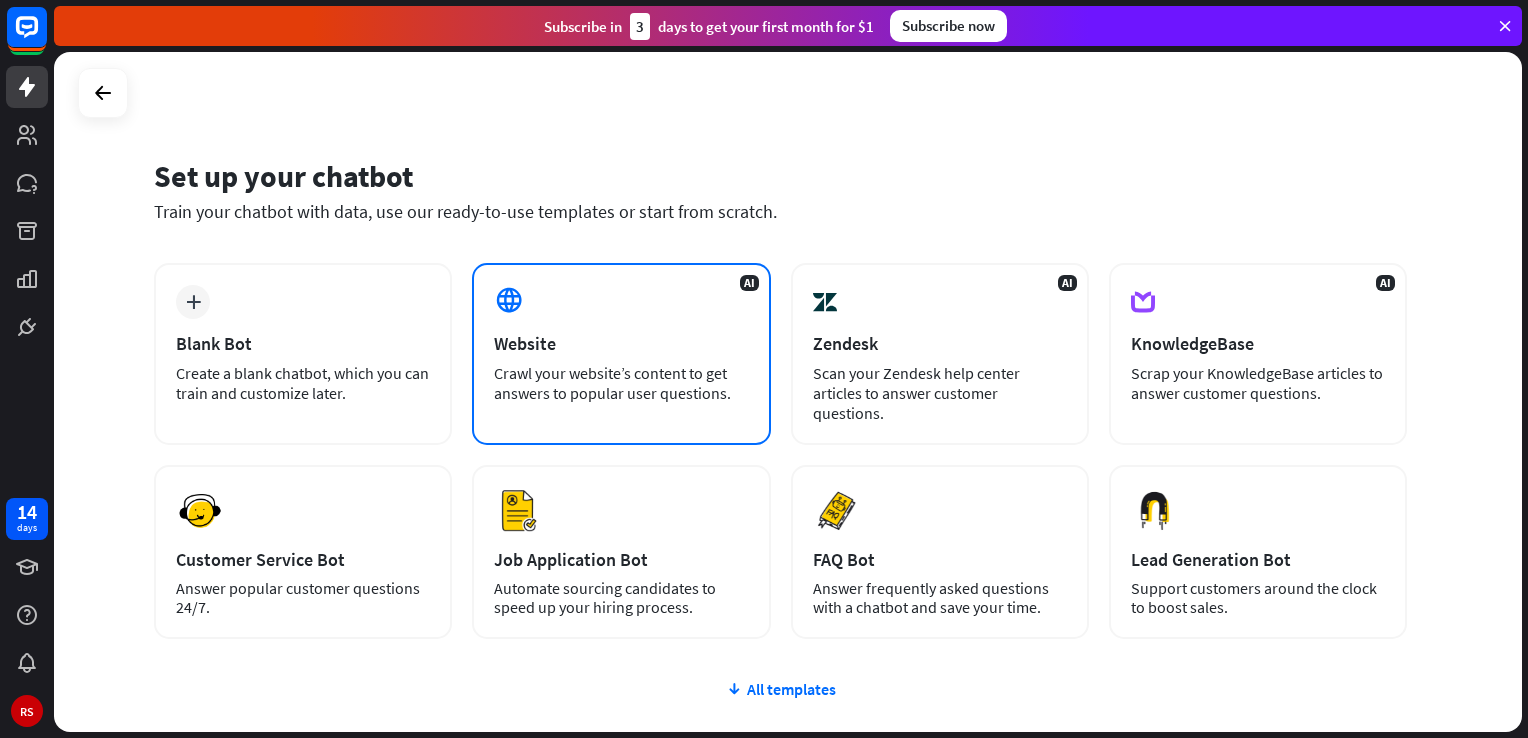 click on "Website" at bounding box center (621, 343) 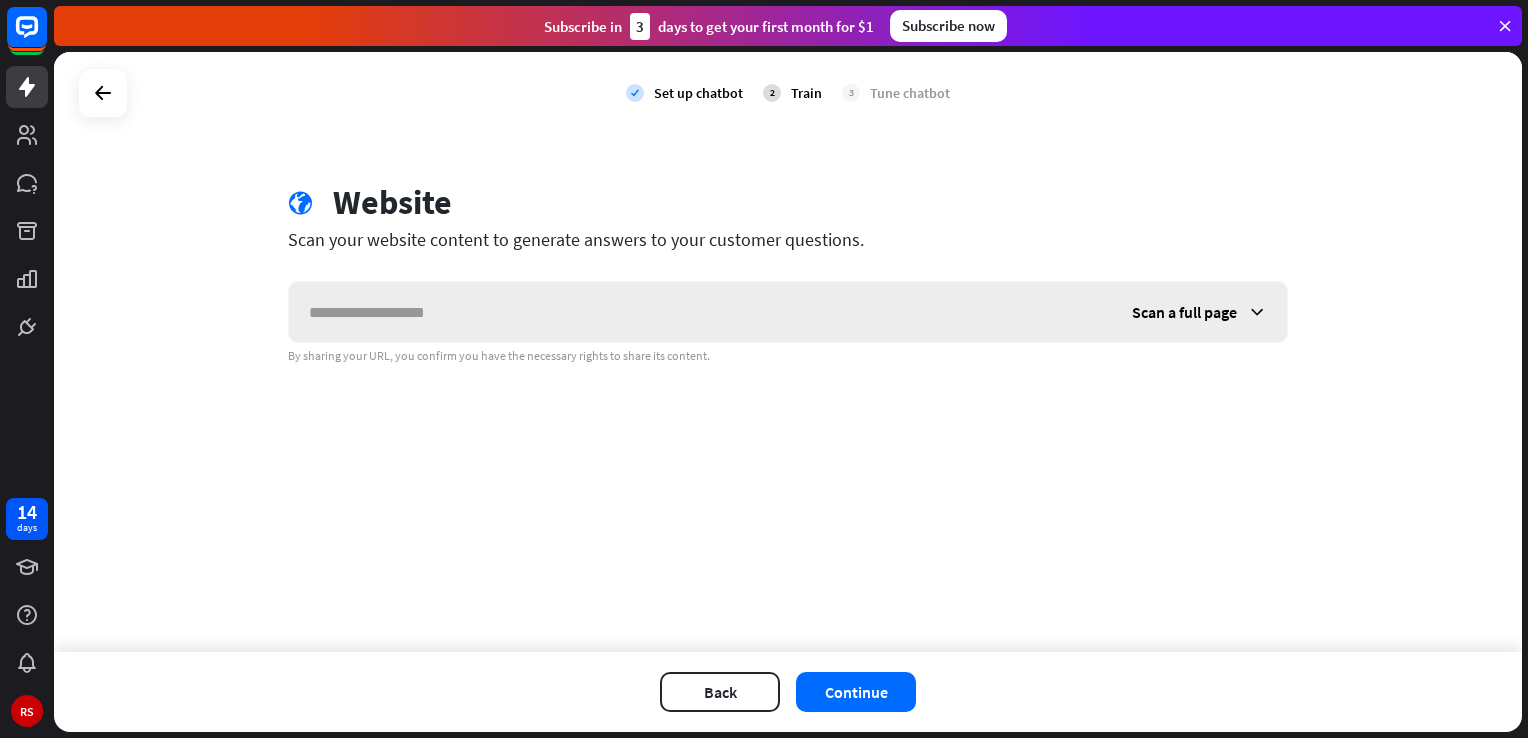 click at bounding box center [700, 312] 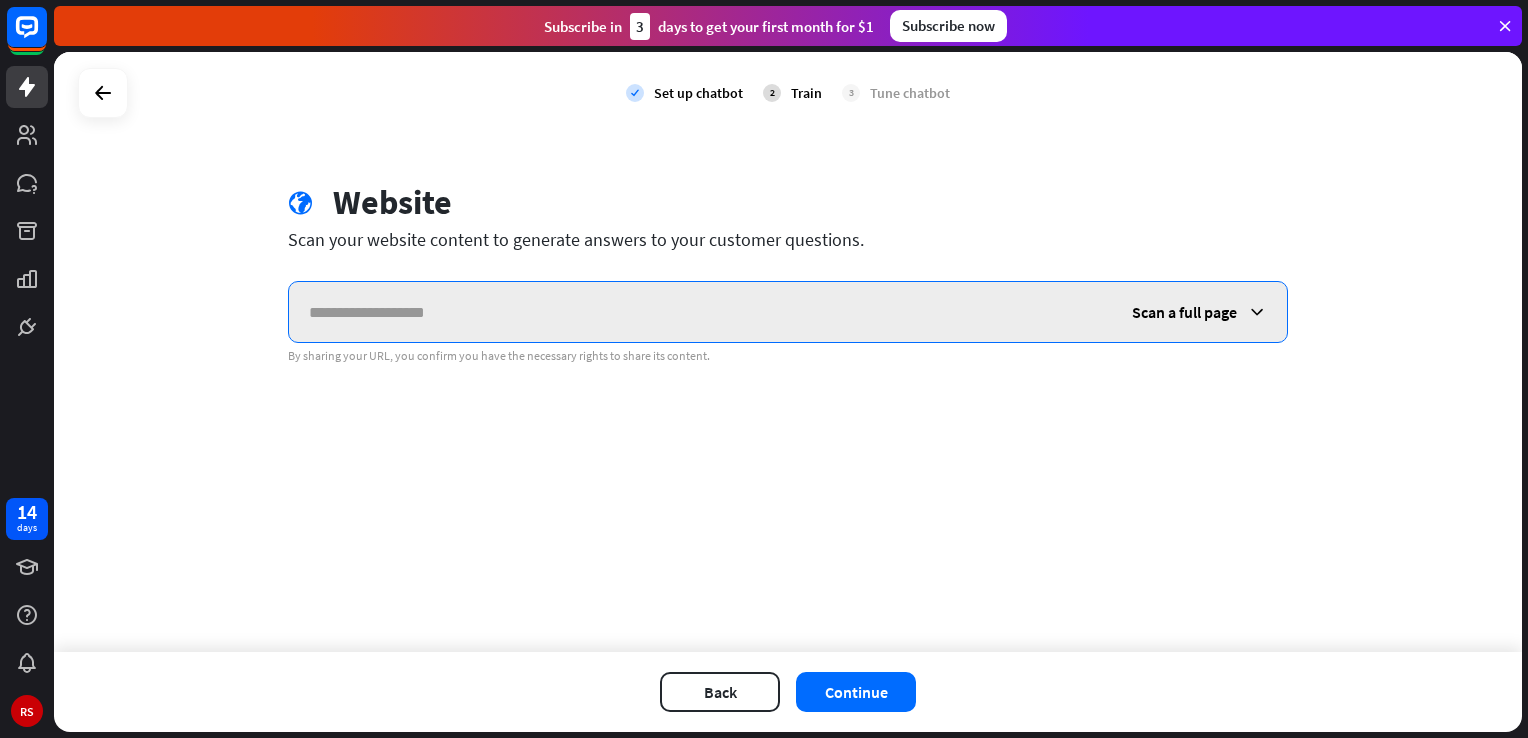 click at bounding box center [700, 312] 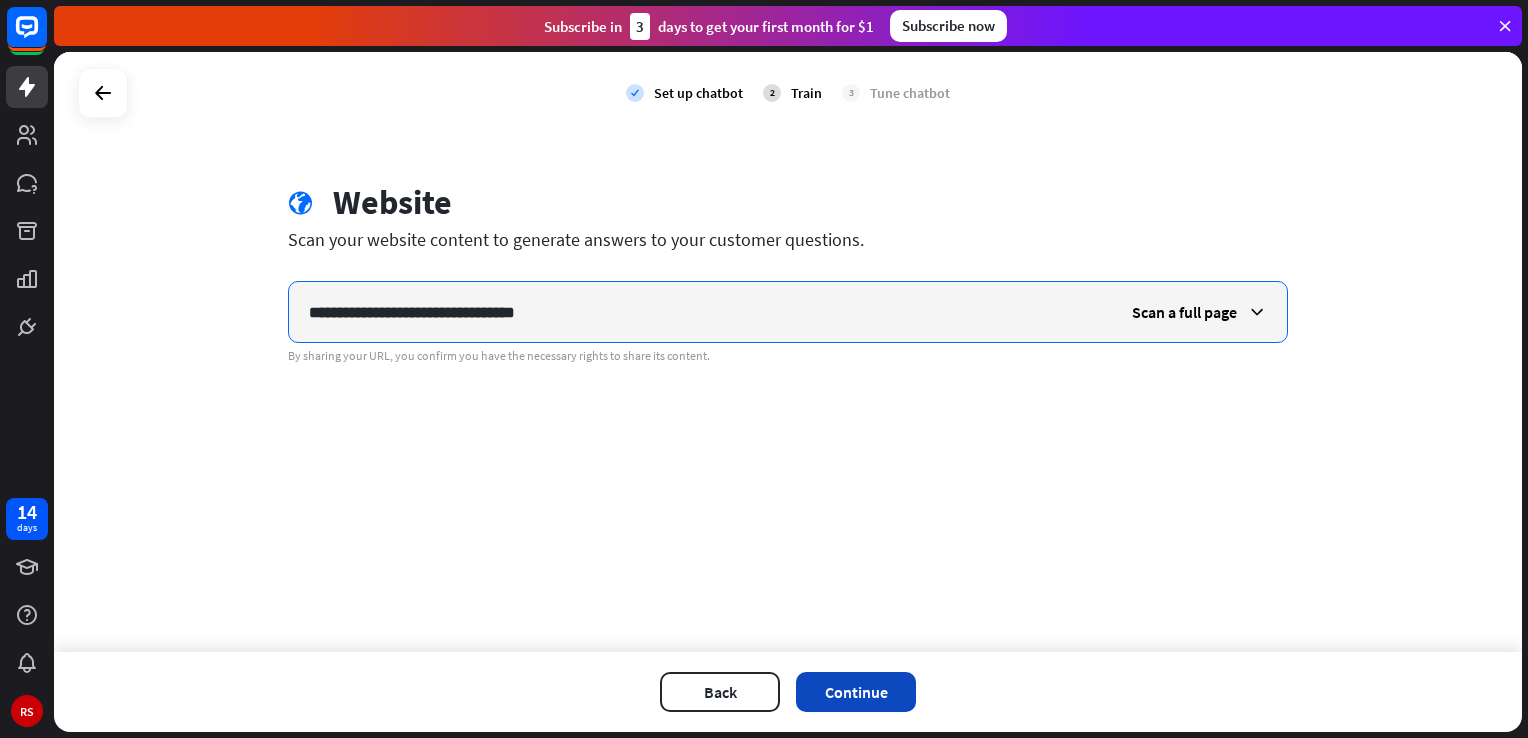 type on "**********" 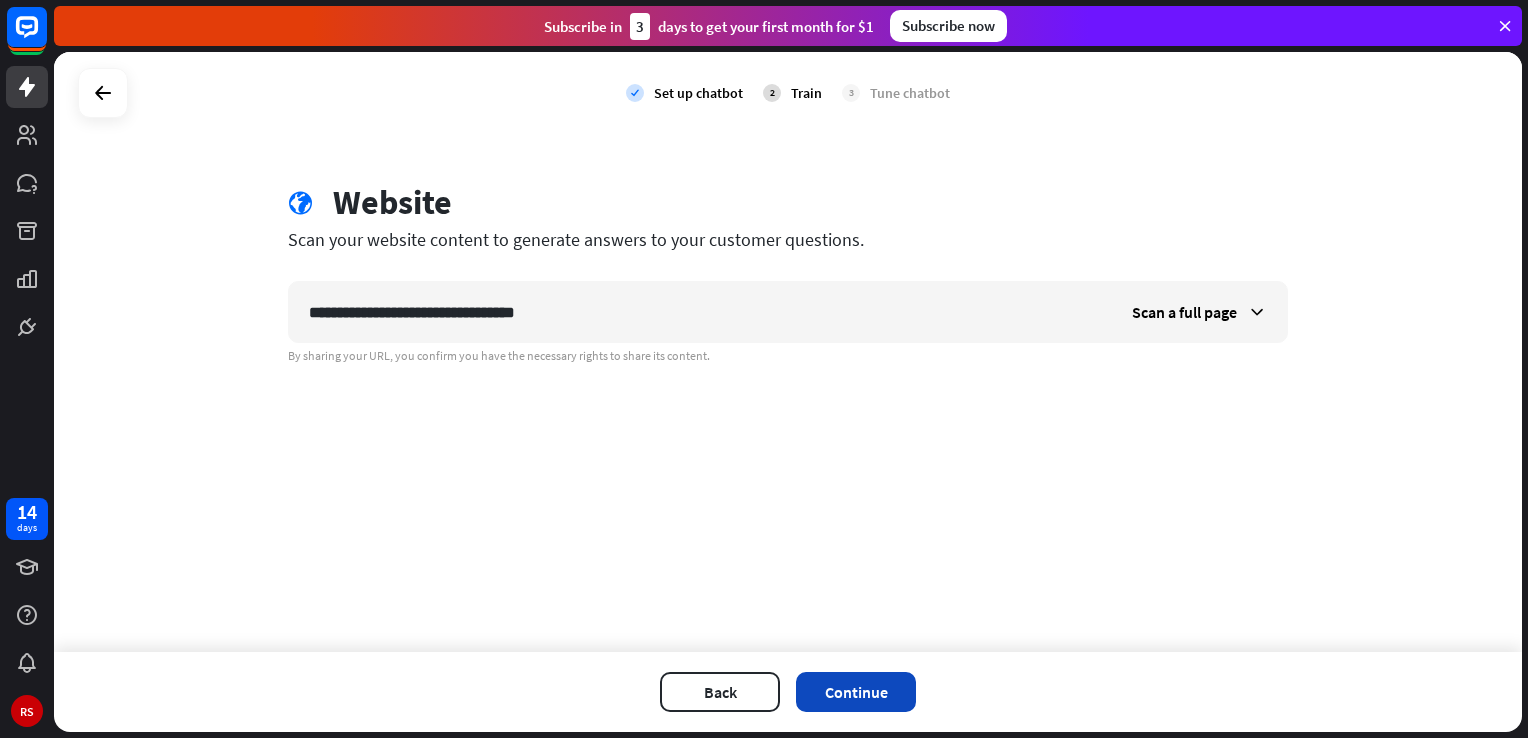 click on "Continue" at bounding box center (856, 692) 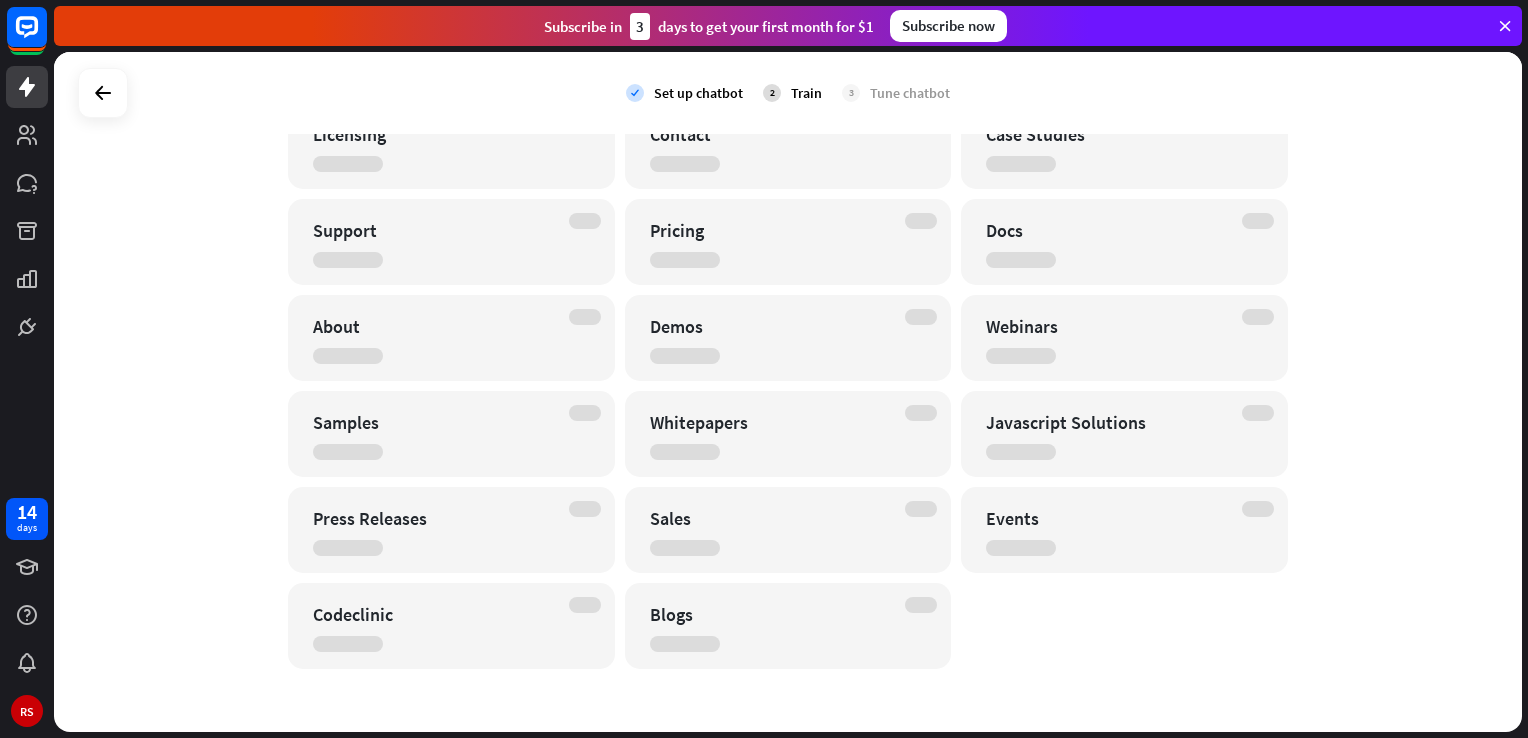 scroll, scrollTop: 0, scrollLeft: 0, axis: both 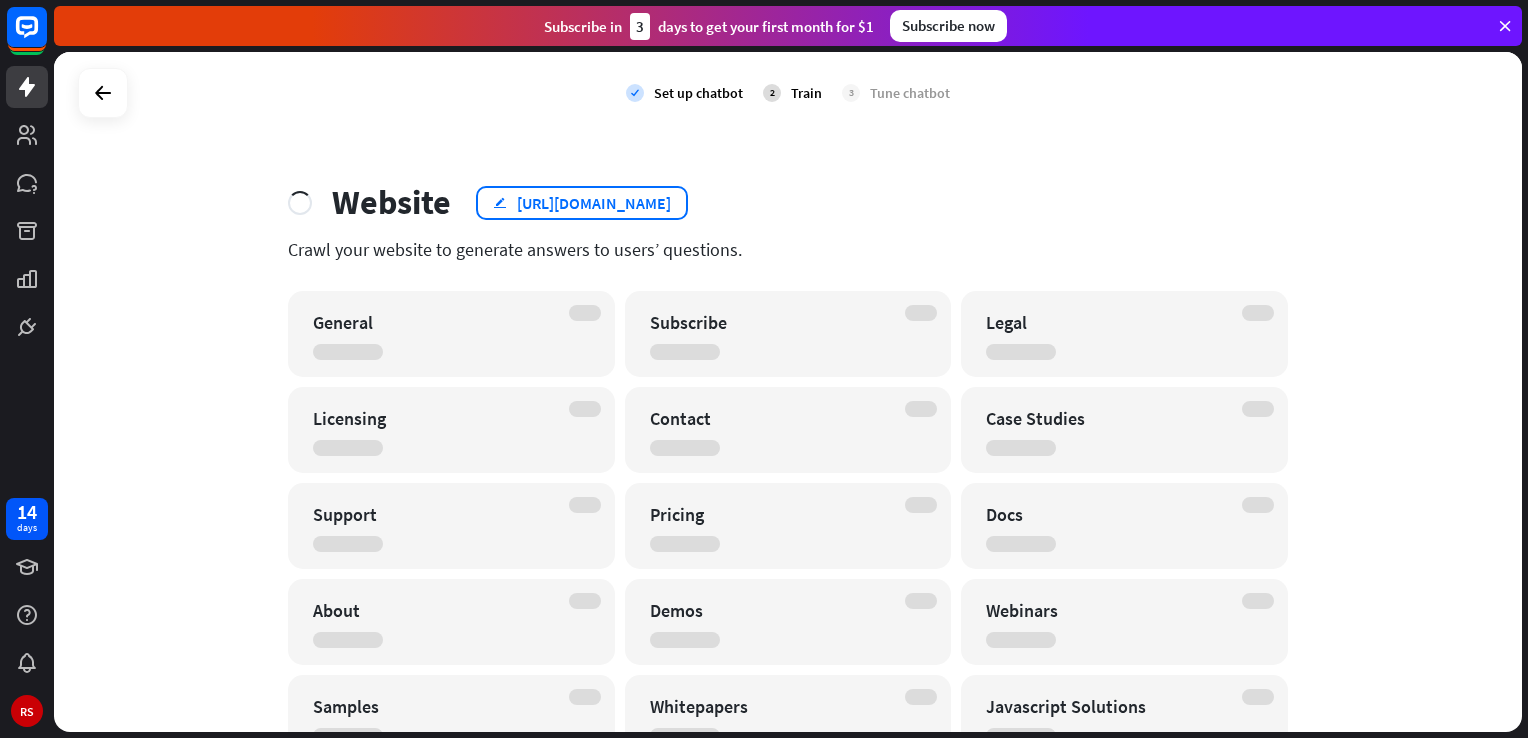 click on "[URL][DOMAIN_NAME]" at bounding box center [594, 203] 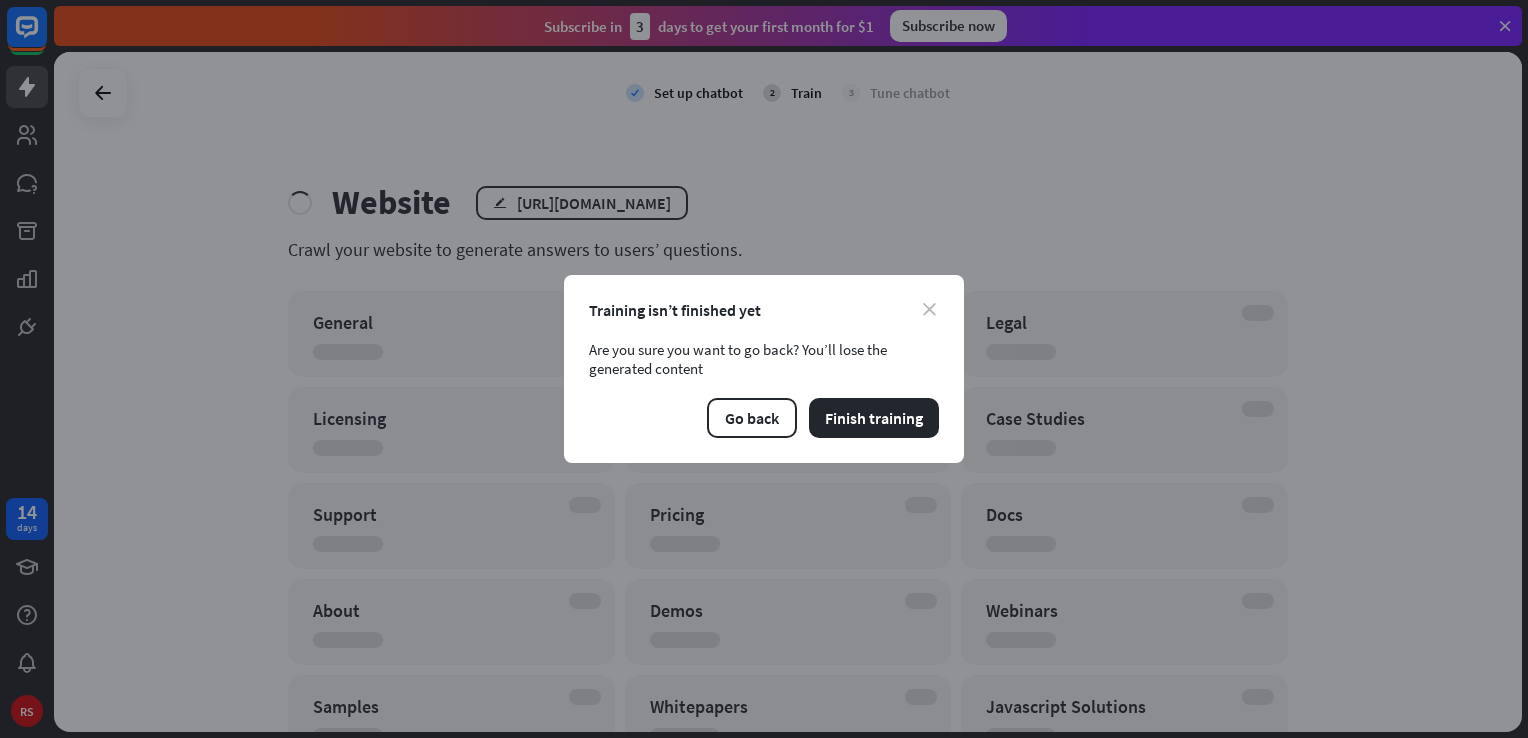 click on "close" at bounding box center [929, 309] 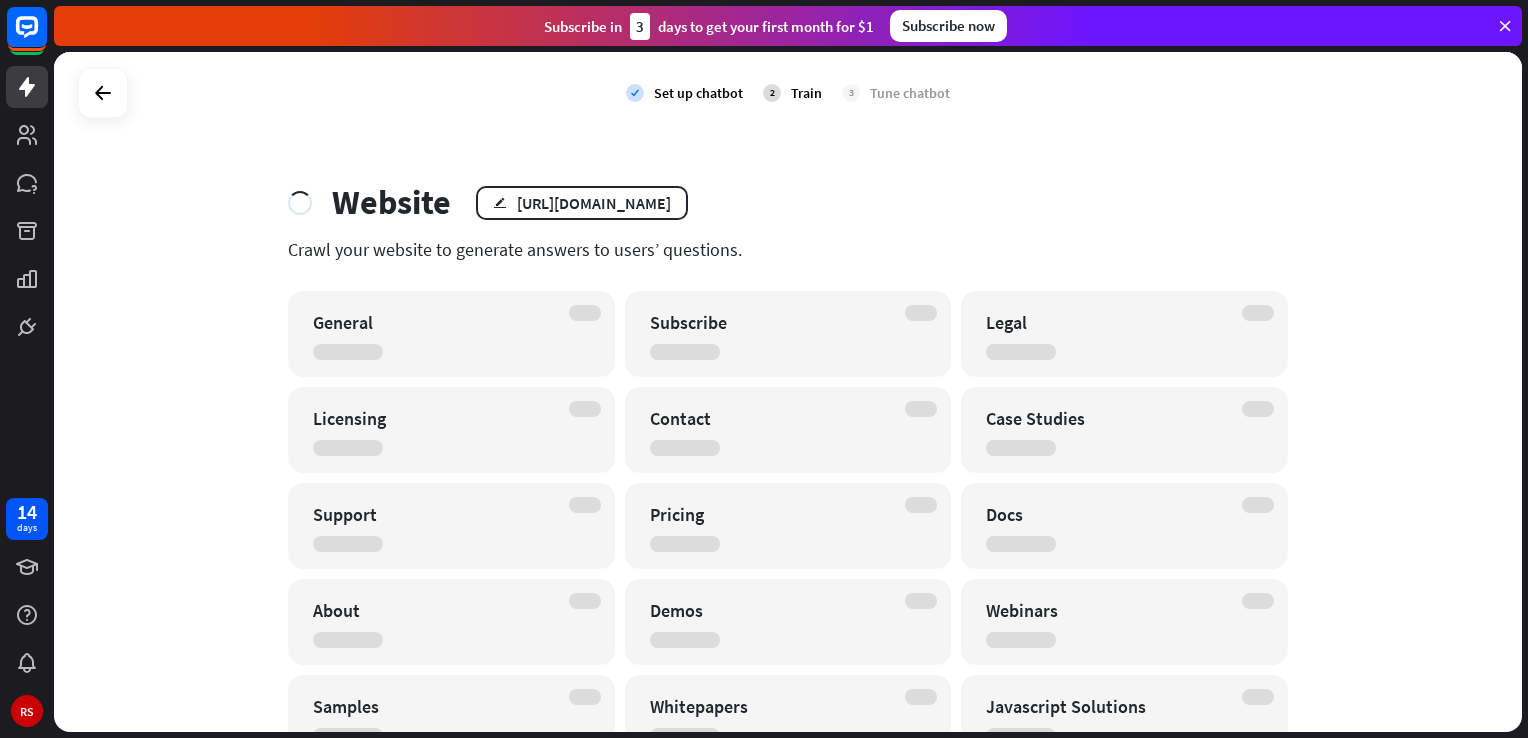 click on "Subscribe" at bounding box center (771, 322) 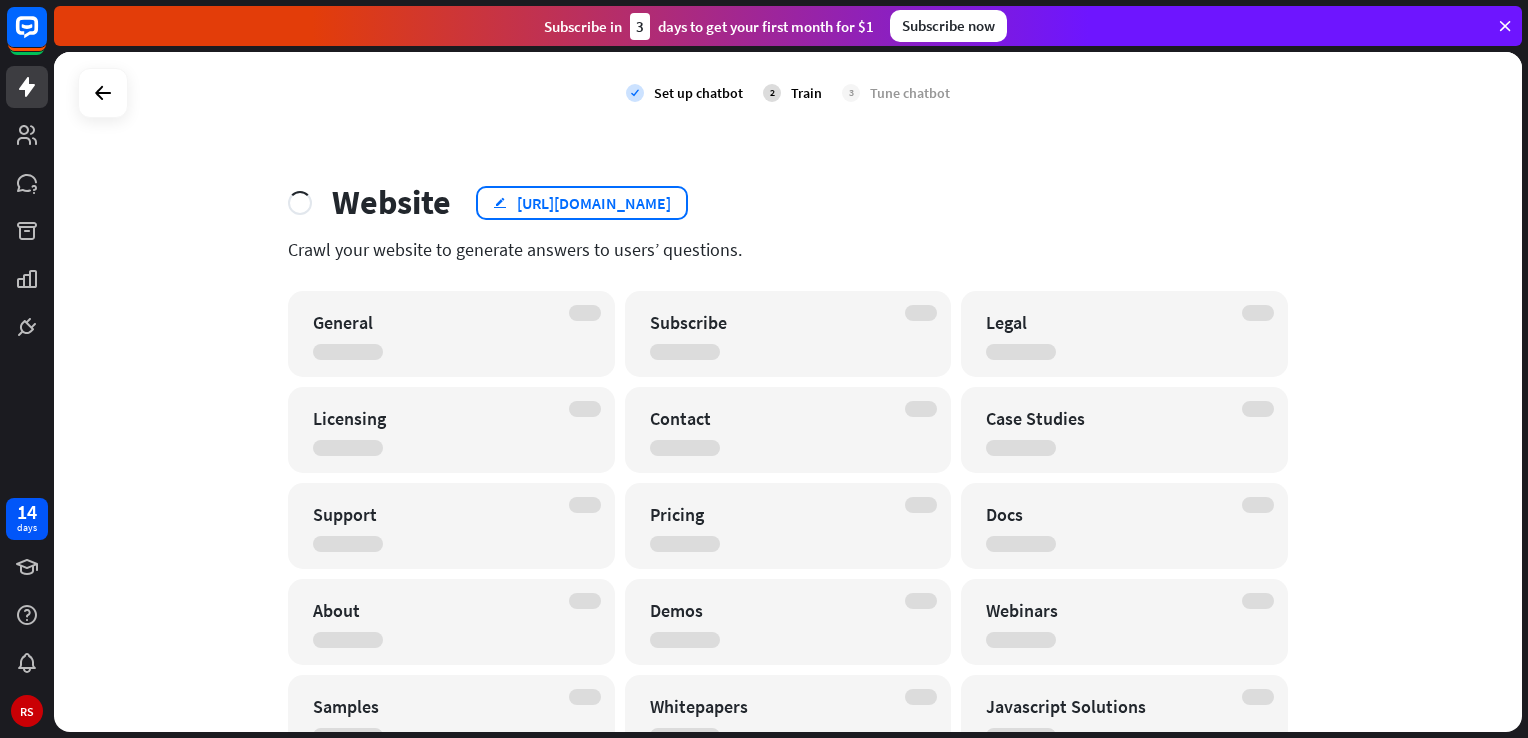 click on "[URL][DOMAIN_NAME]" at bounding box center (594, 203) 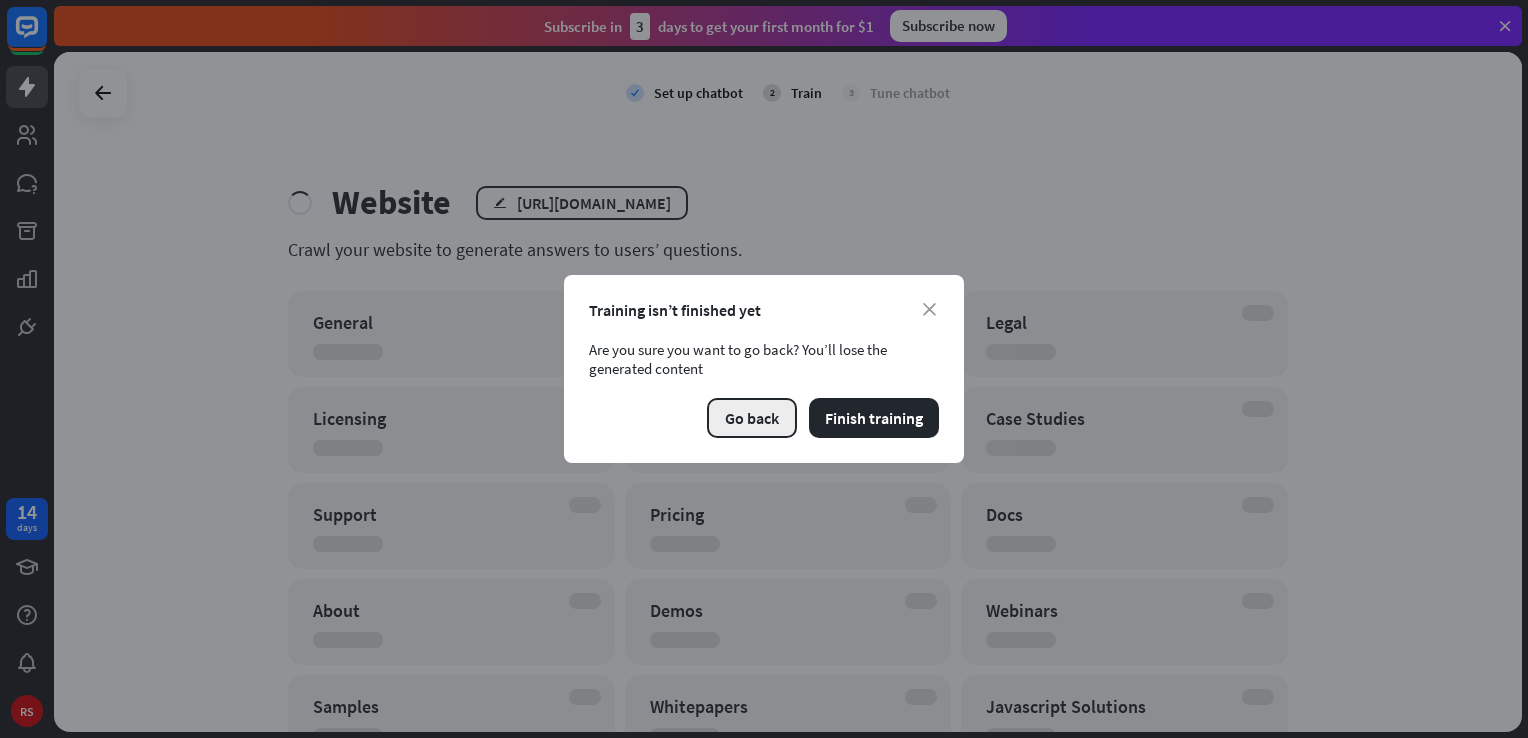 click on "Go back" at bounding box center (752, 418) 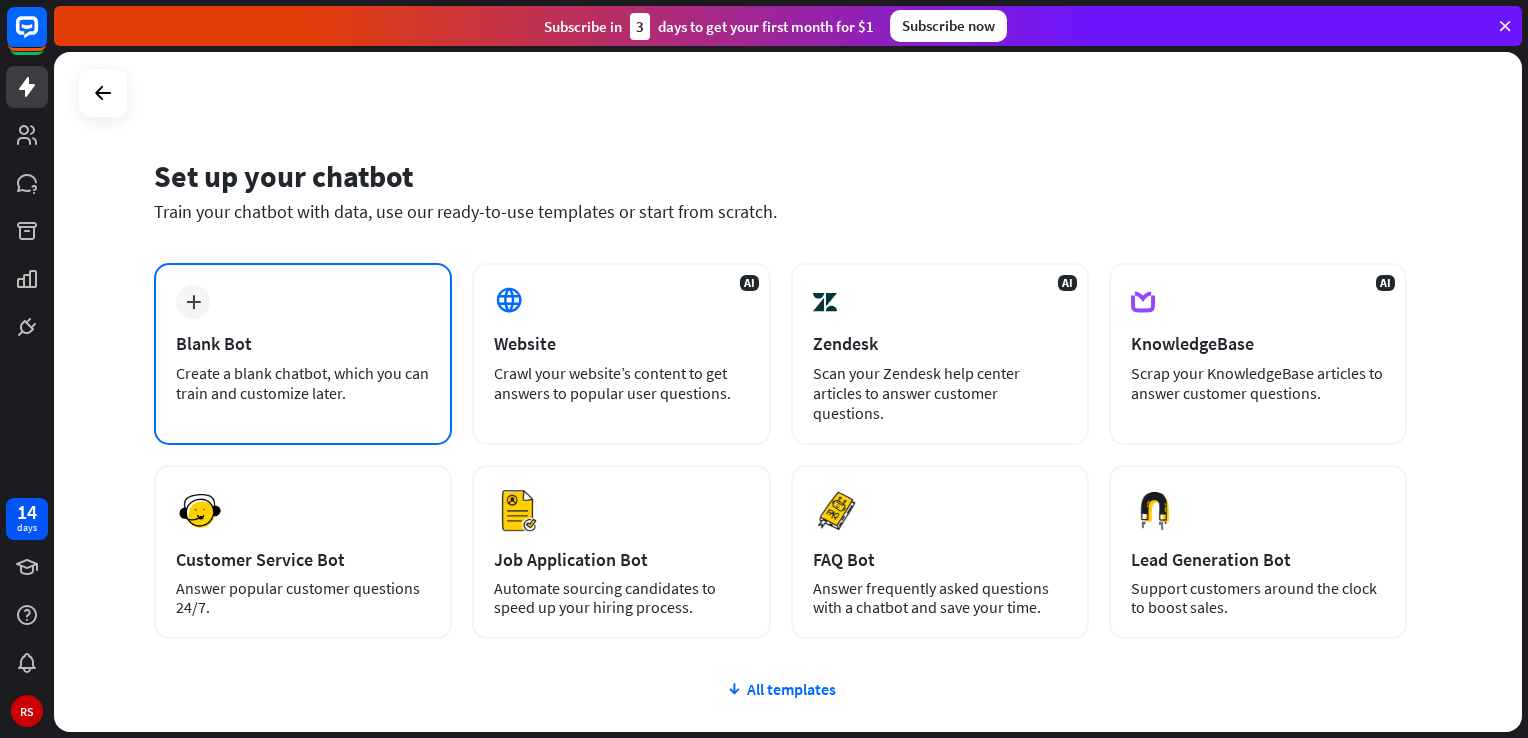 click on "plus   Blank Bot
Create a blank chatbot, which you can train and
customize later." at bounding box center (303, 354) 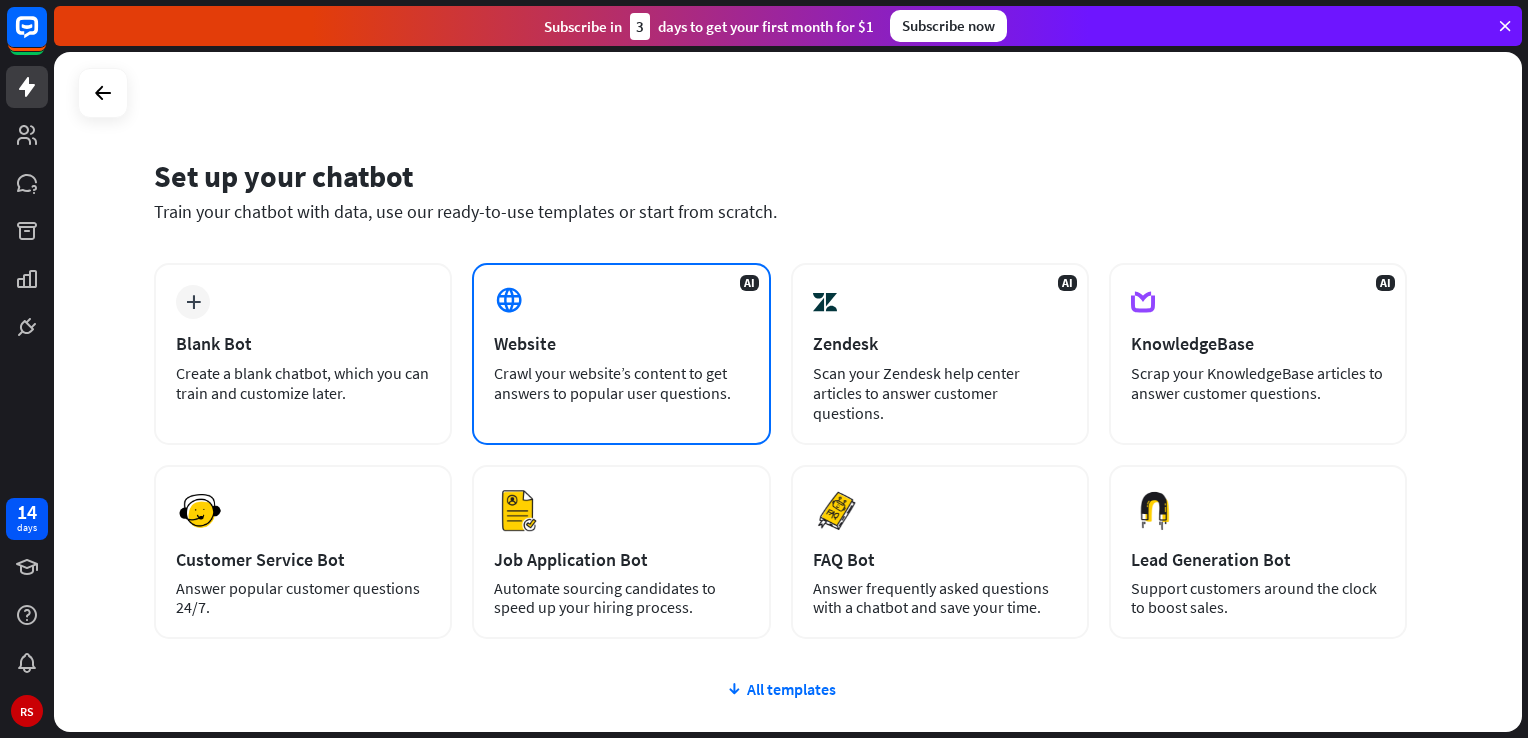 click on "Crawl your website’s content to get answers to
popular user questions." at bounding box center [621, 383] 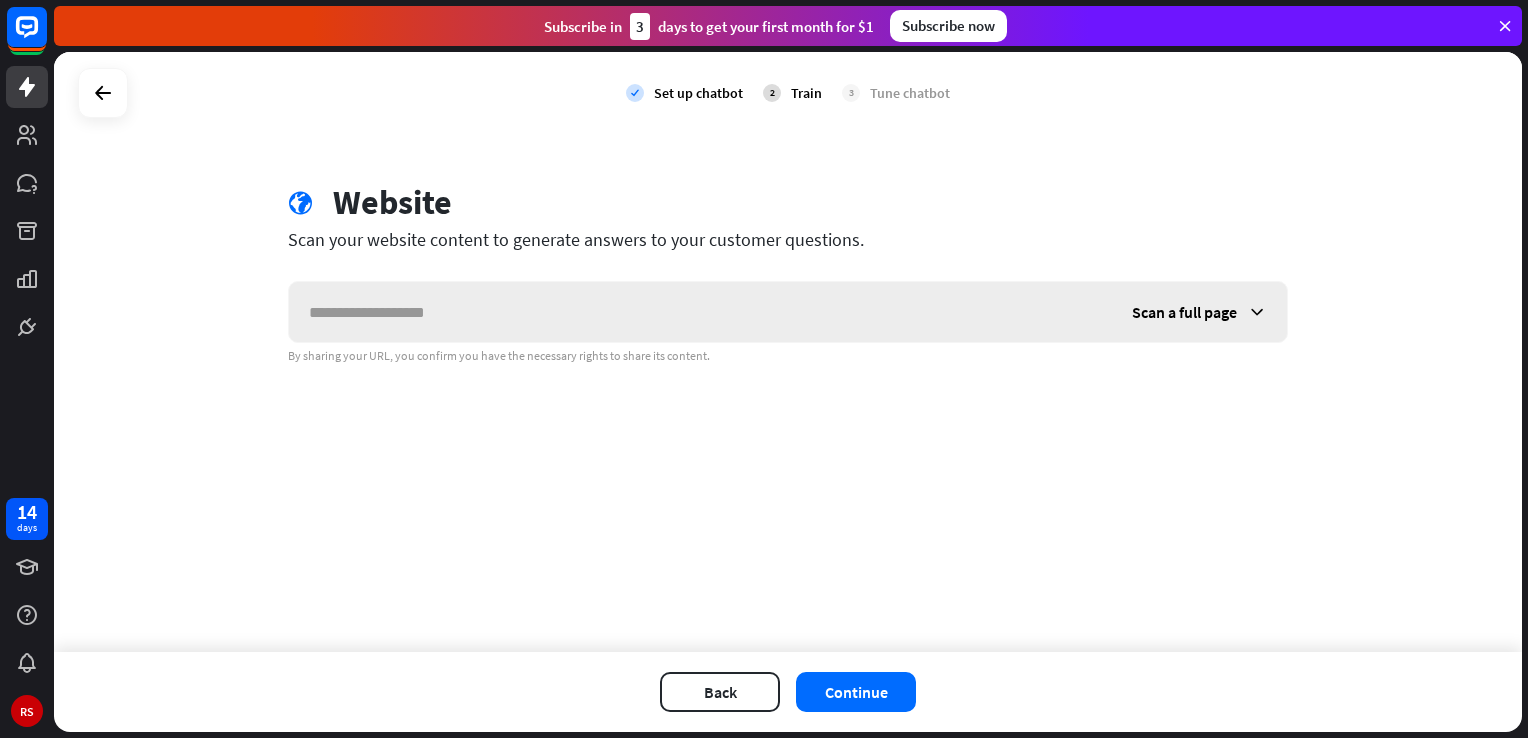 click at bounding box center [700, 312] 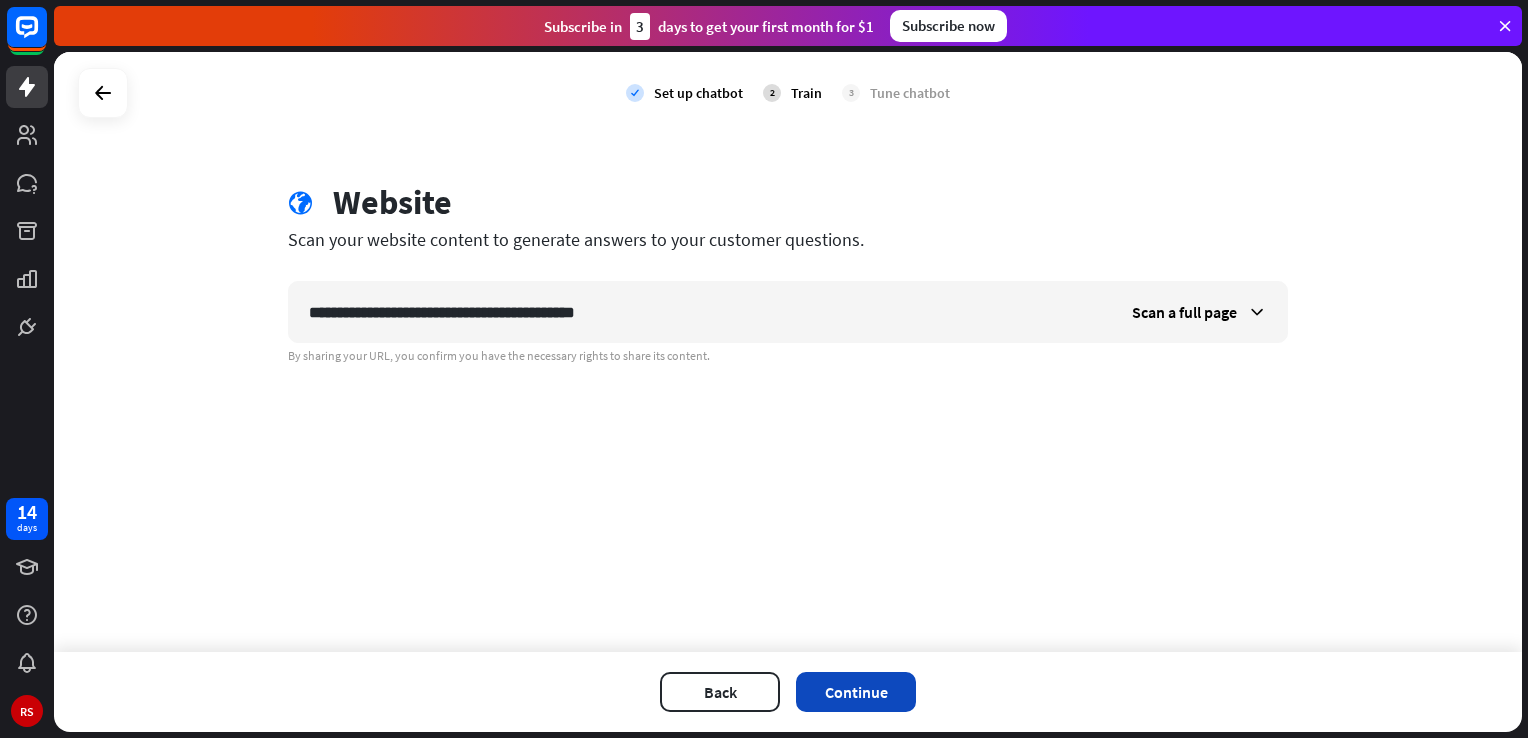 type on "**********" 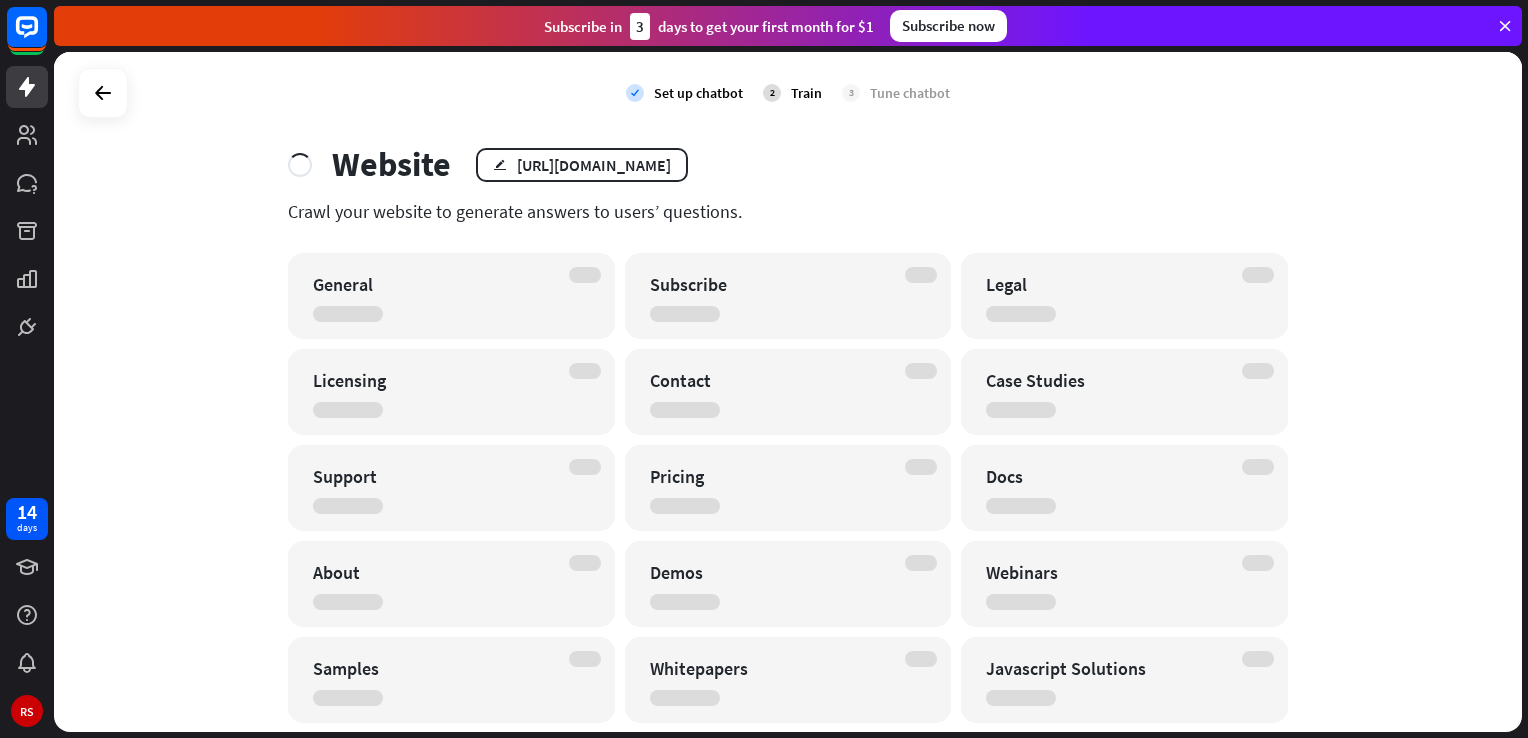 scroll, scrollTop: 0, scrollLeft: 0, axis: both 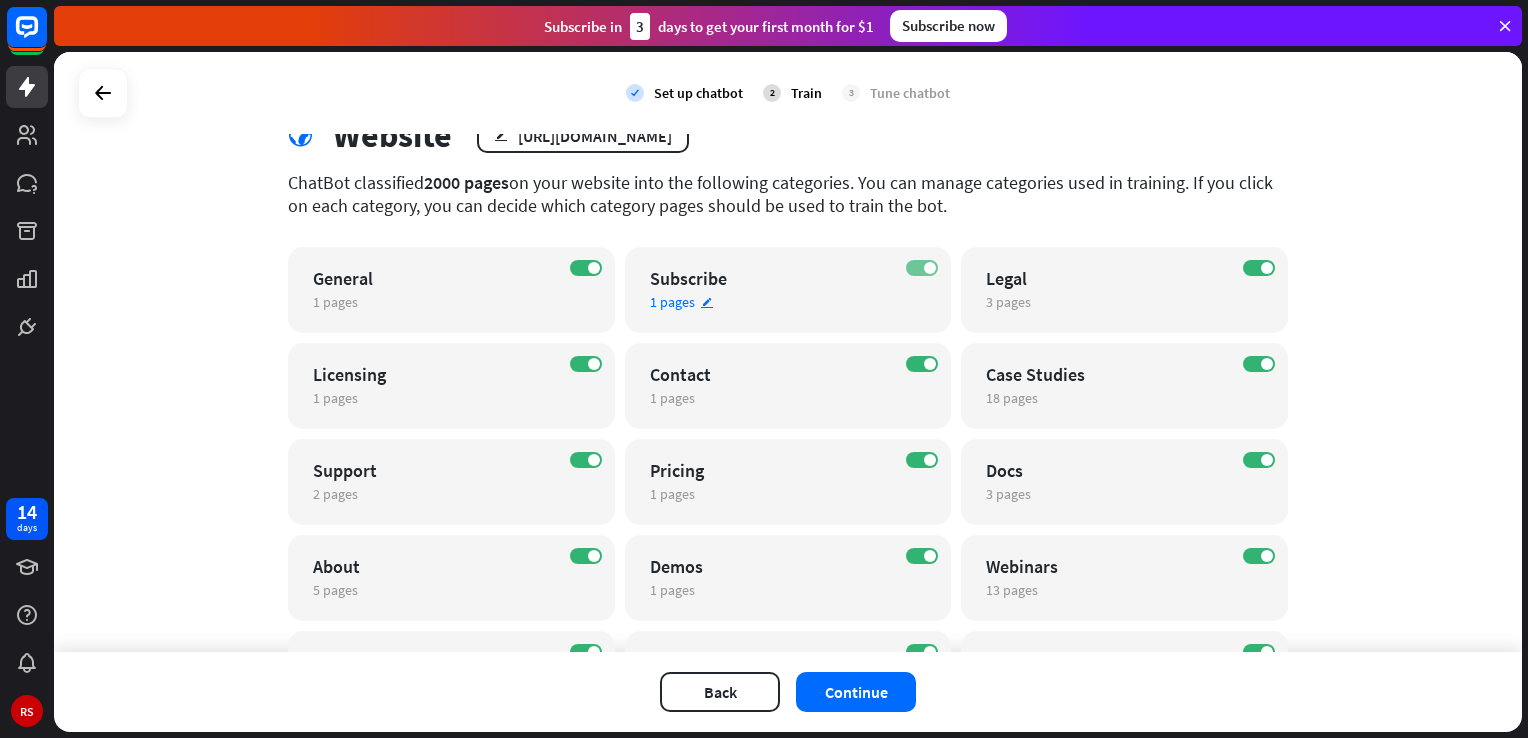 click on "ON" at bounding box center [922, 268] 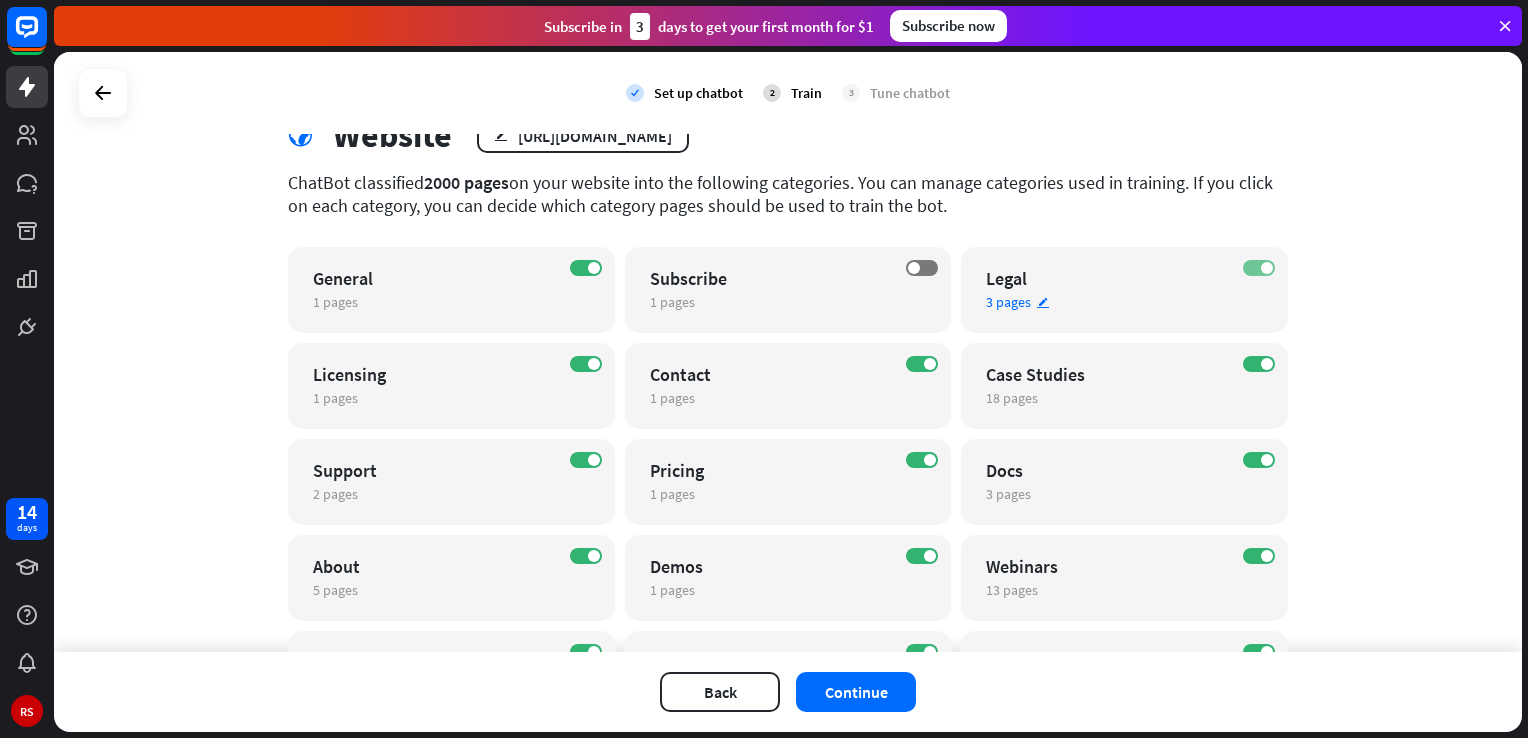 click on "ON" at bounding box center (1259, 268) 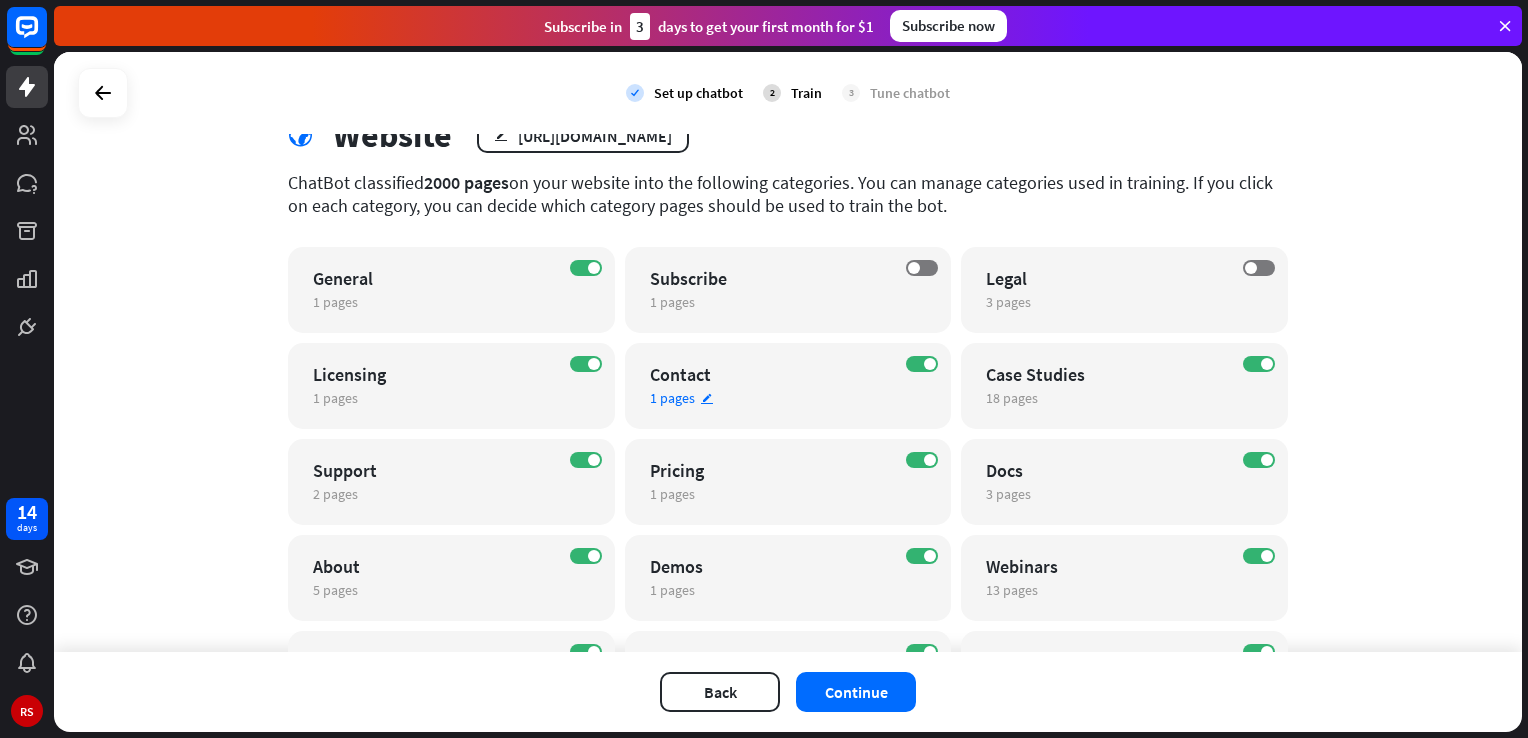 drag, startPoint x: 1246, startPoint y: 365, endPoint x: 898, endPoint y: 351, distance: 348.2815 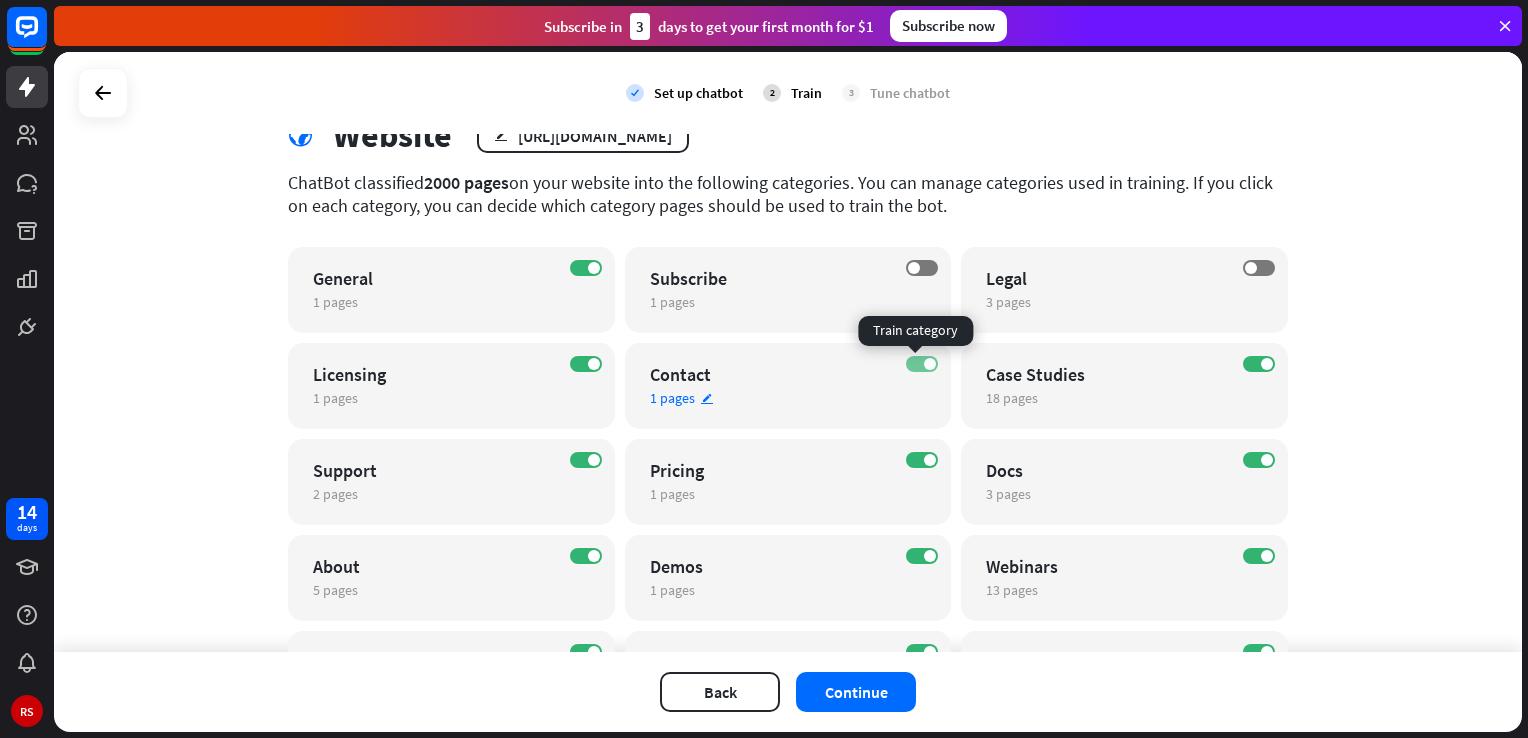 click on "ON" at bounding box center (922, 364) 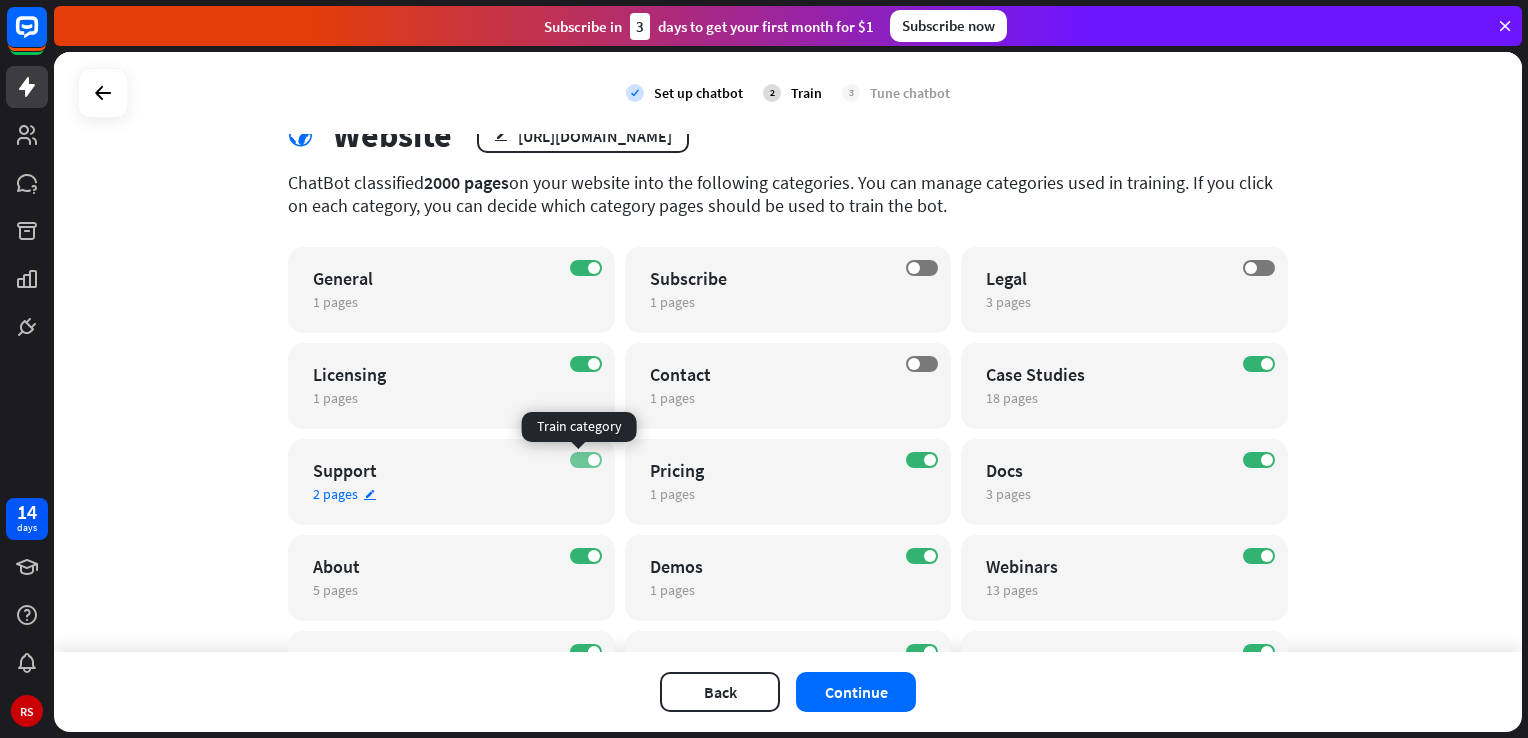 drag, startPoint x: 566, startPoint y: 364, endPoint x: 570, endPoint y: 463, distance: 99.08077 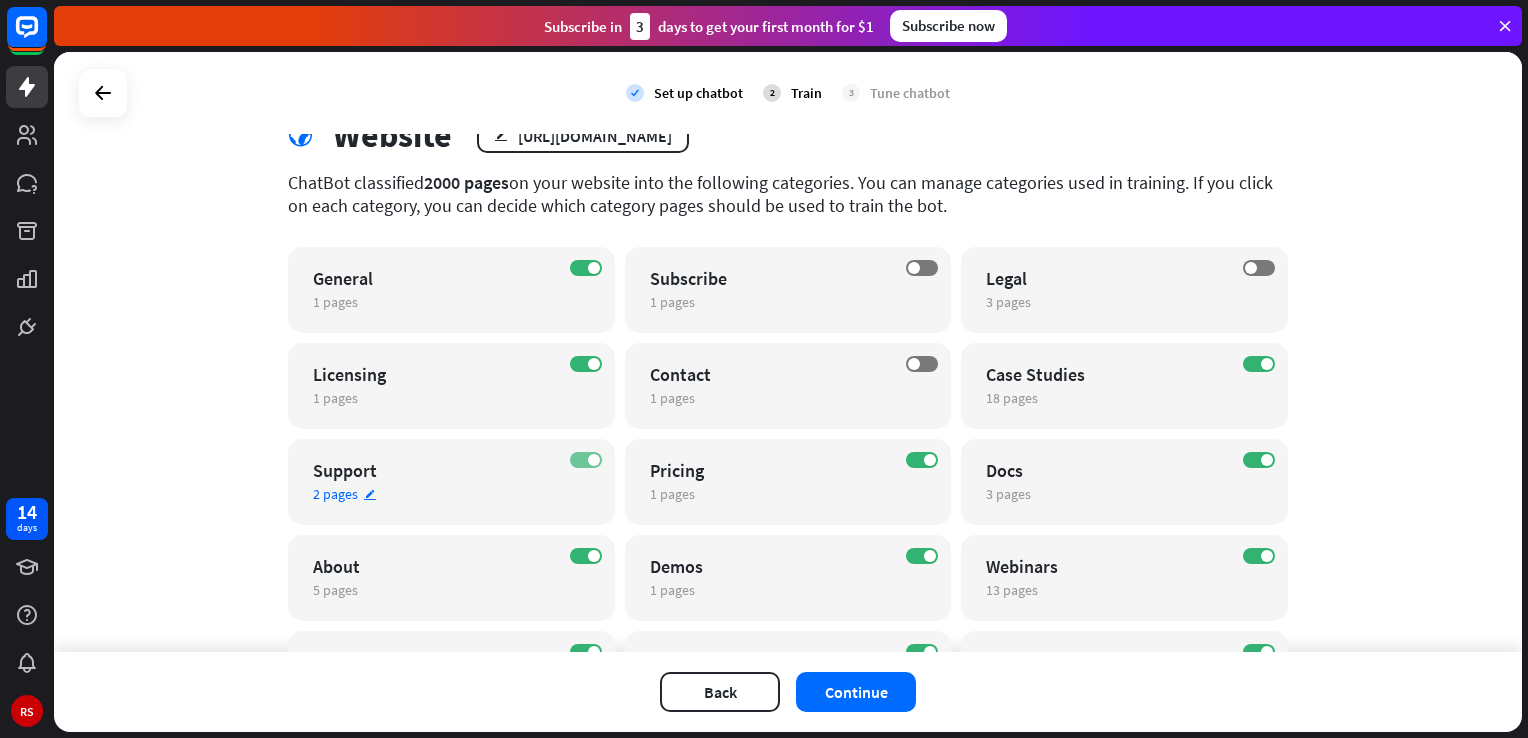 click on "ON" at bounding box center [586, 460] 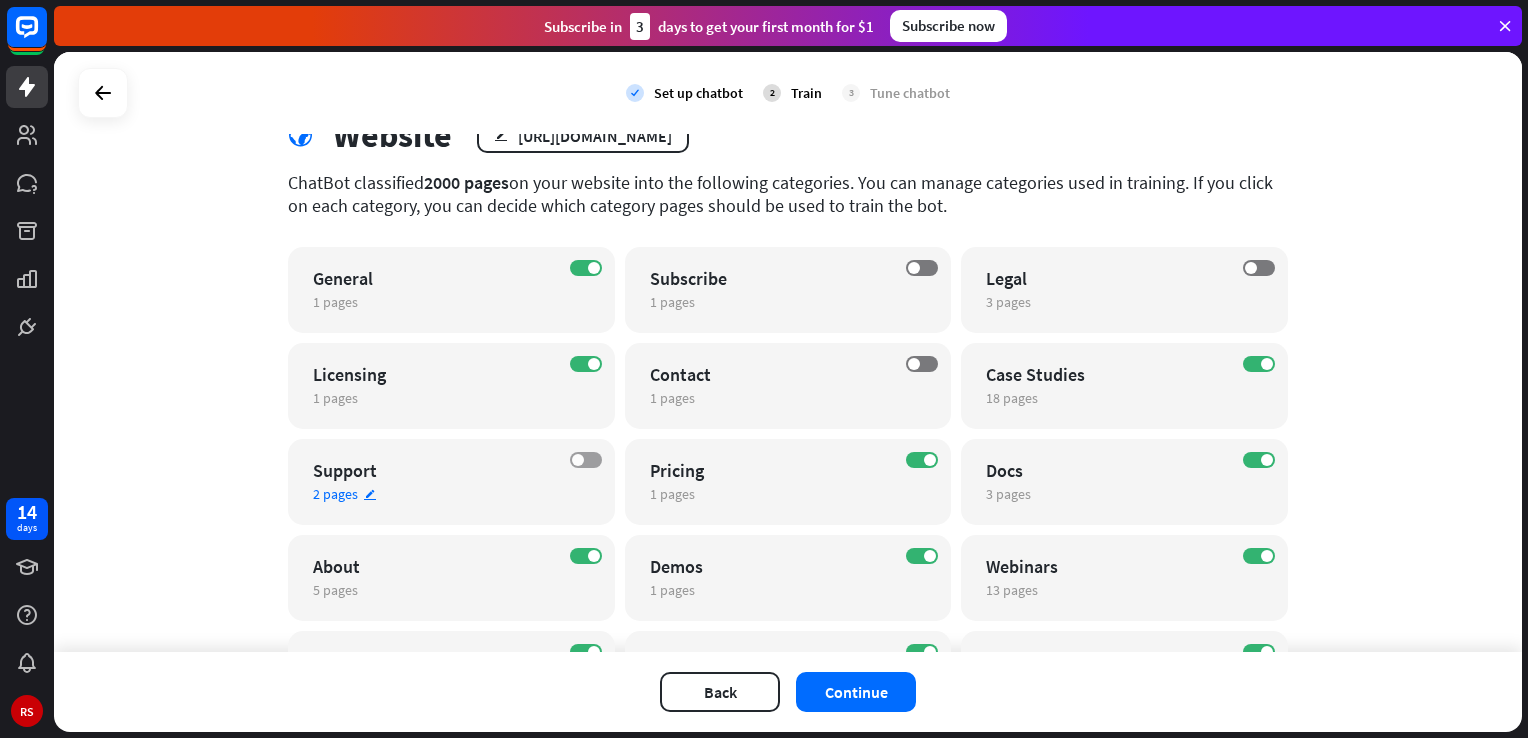 click on "OFF" at bounding box center (586, 460) 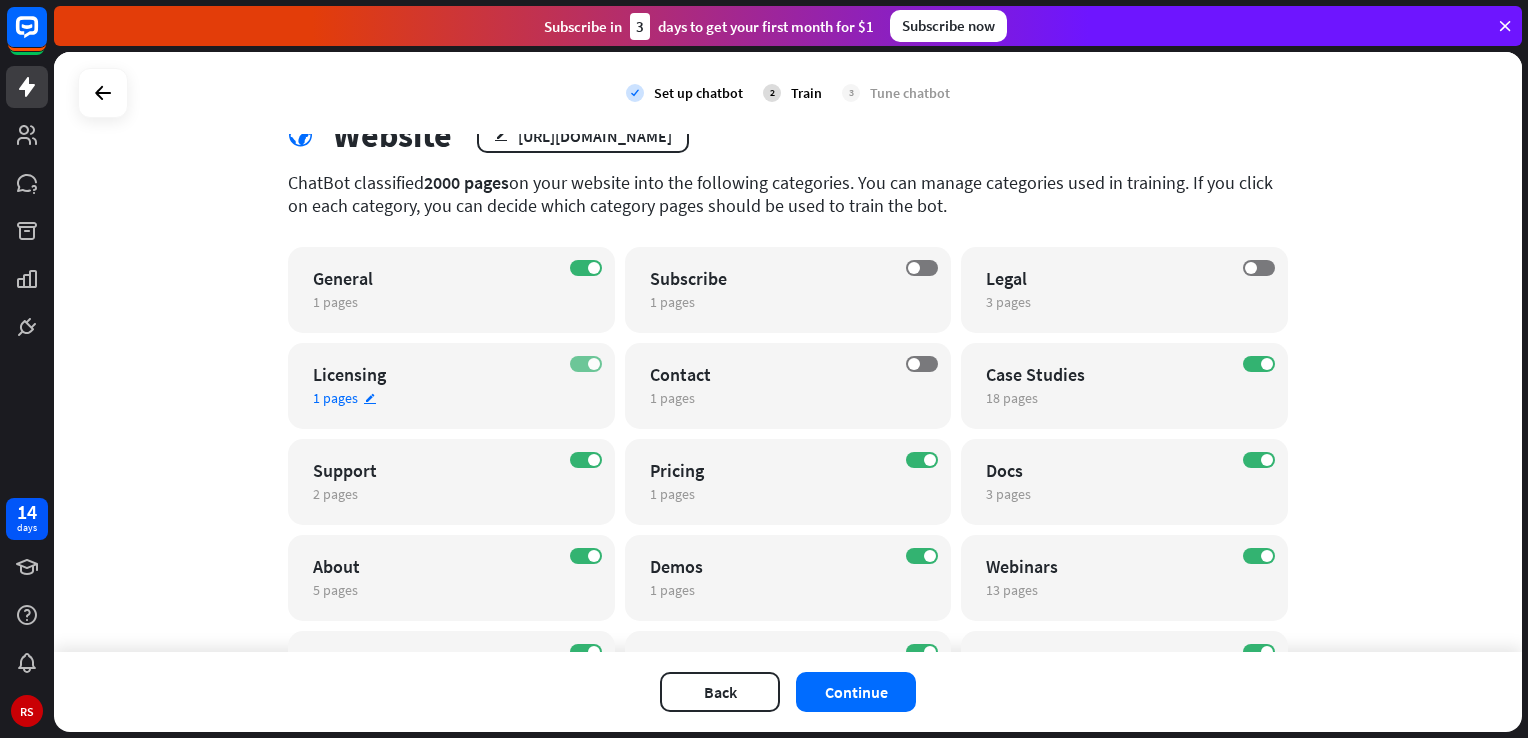 click on "ON" at bounding box center [586, 364] 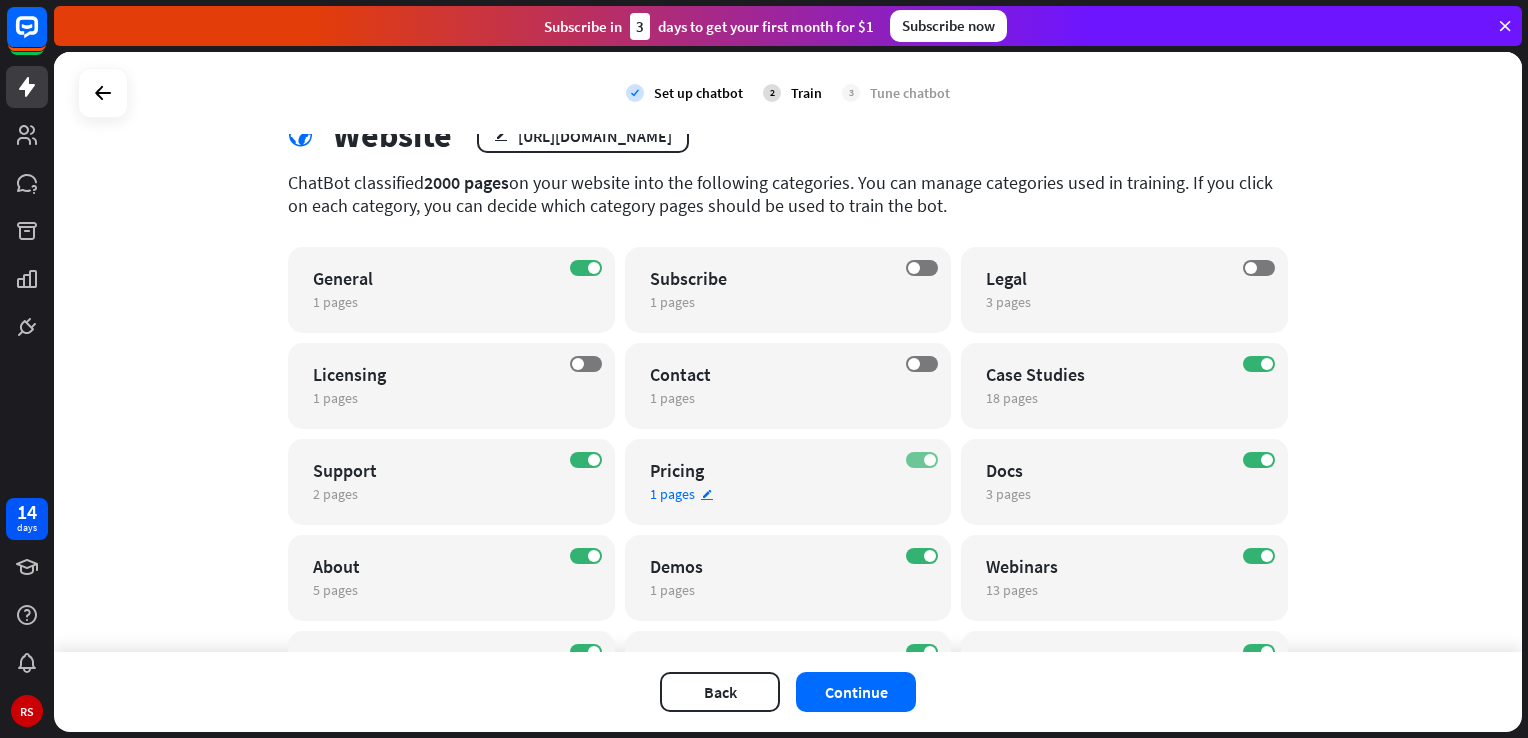 click on "ON" at bounding box center [922, 460] 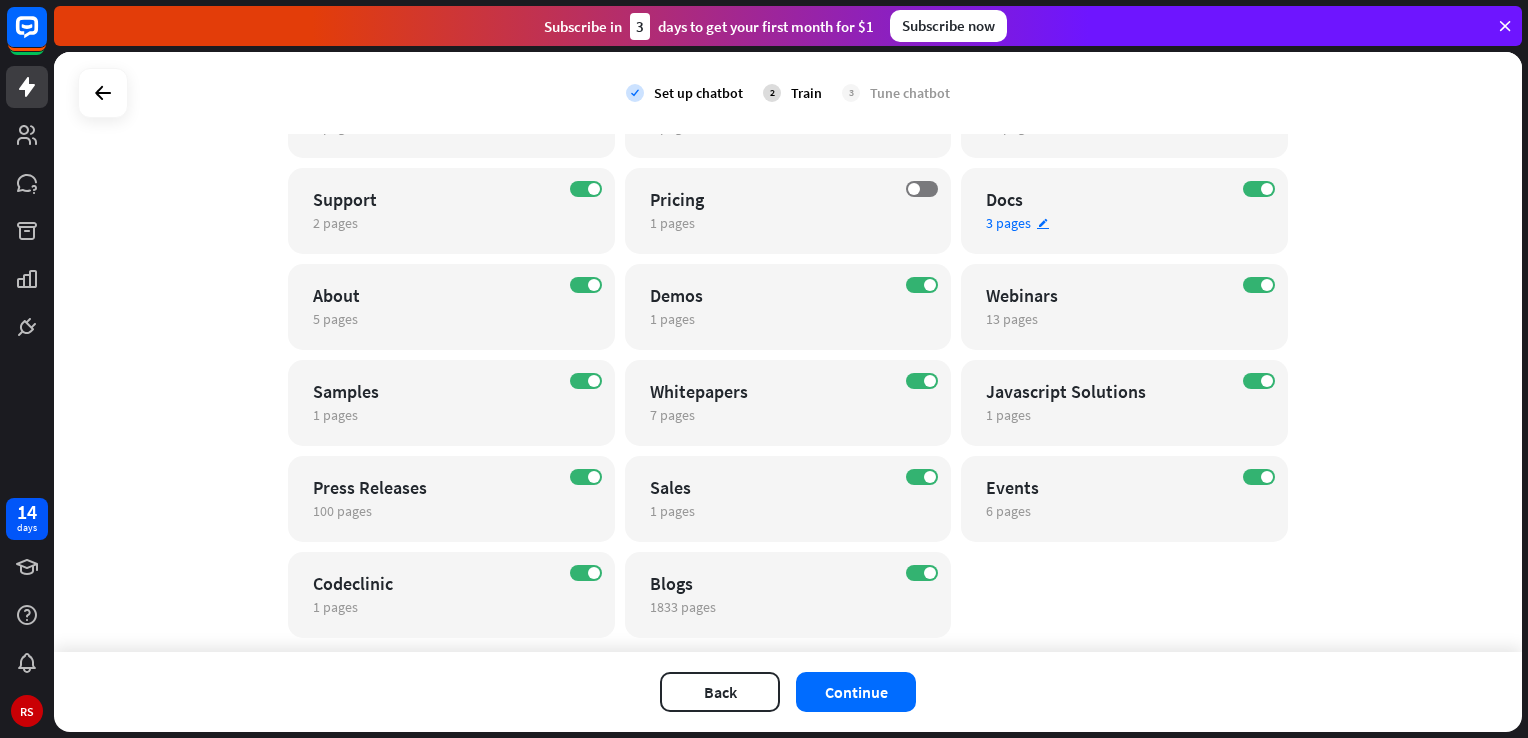 scroll, scrollTop: 339, scrollLeft: 0, axis: vertical 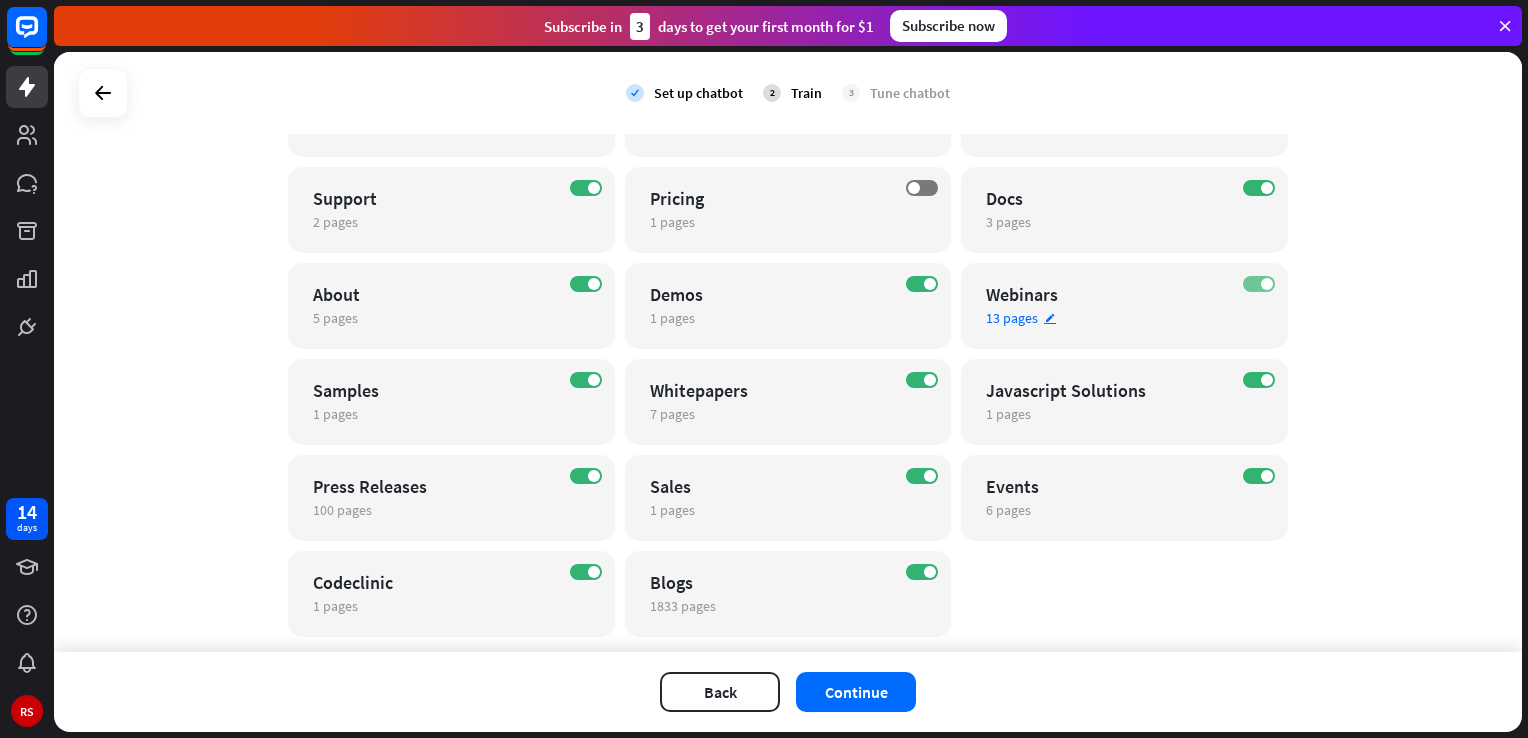 click on "ON" at bounding box center [1259, 284] 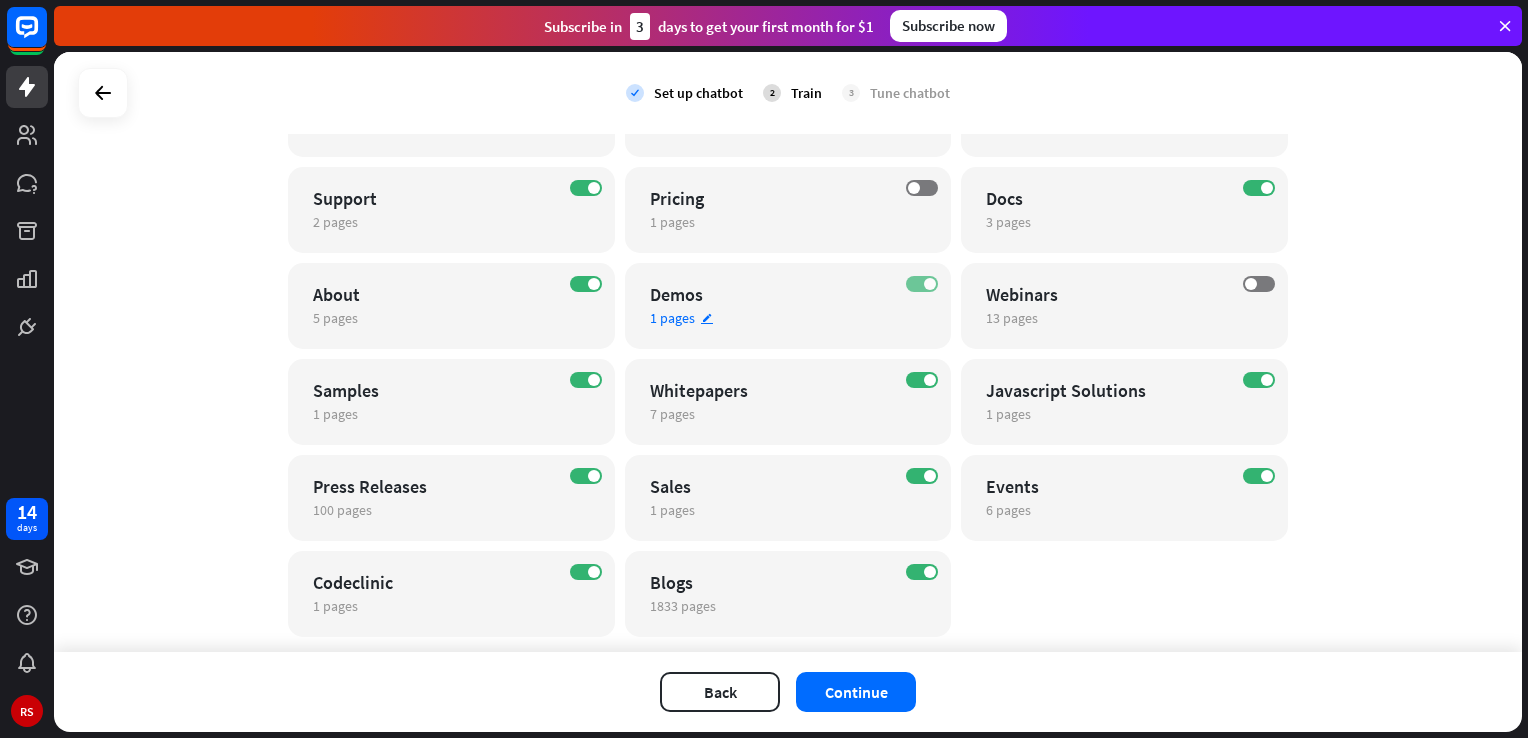 click on "ON" at bounding box center (922, 284) 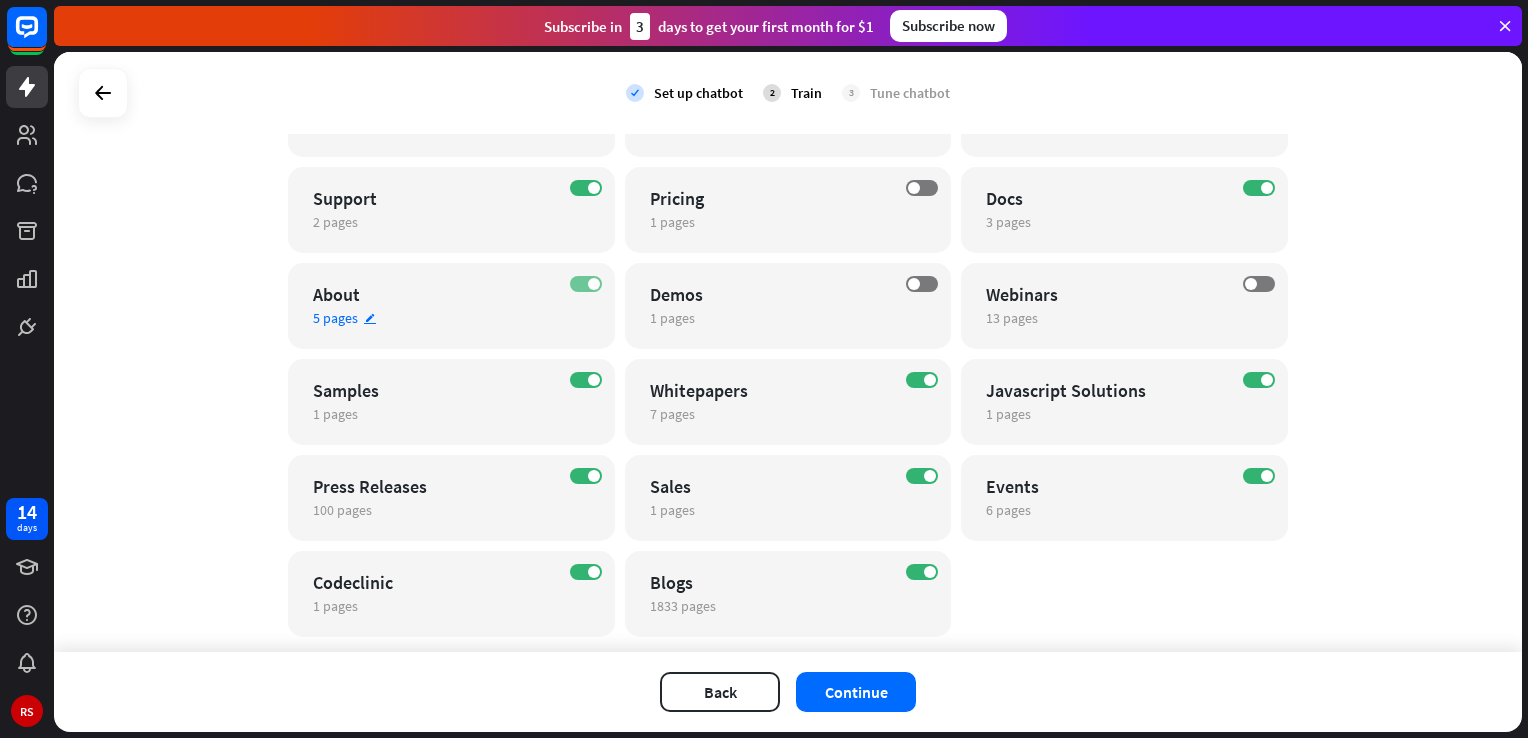 click on "ON" at bounding box center (586, 284) 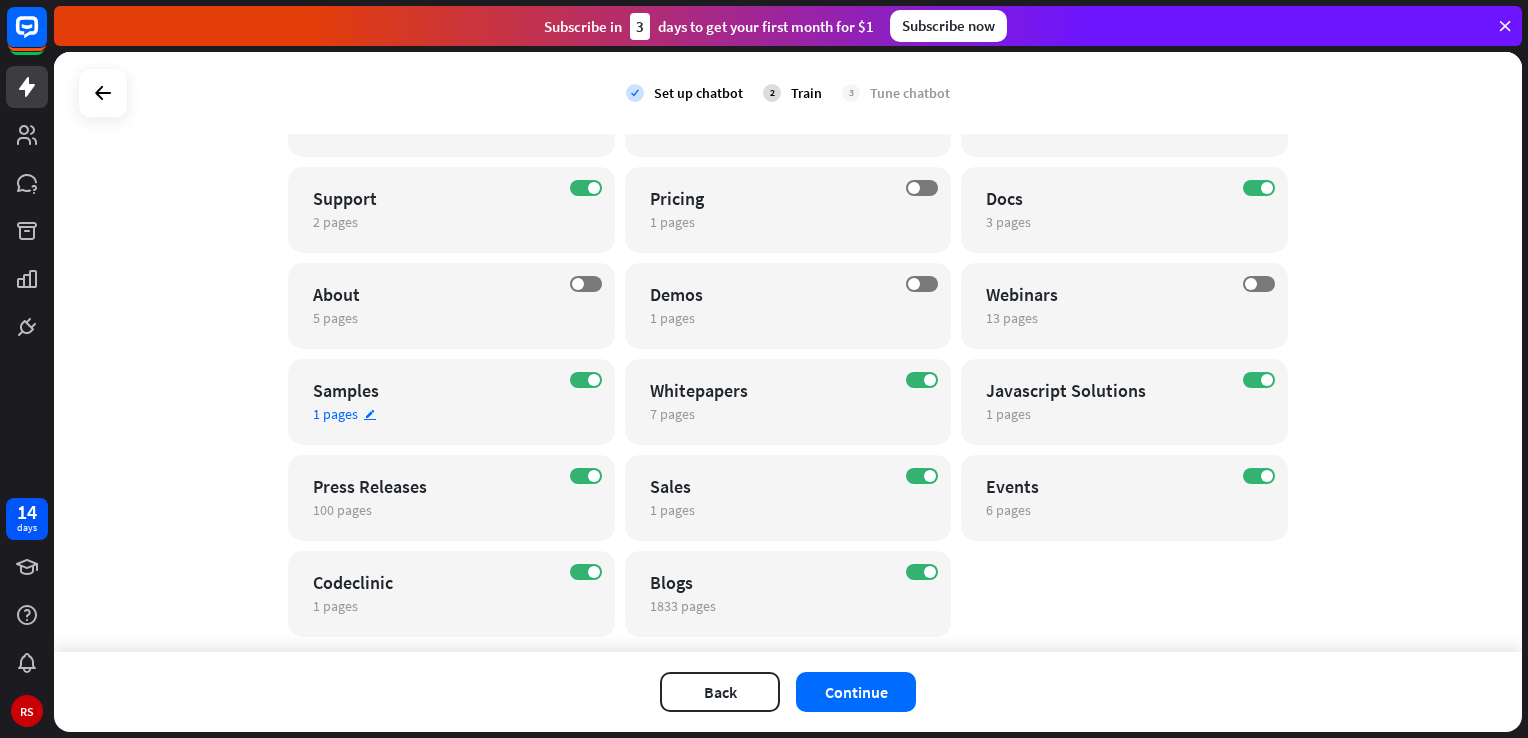 click on "ON
Samples   1 pages   edit" at bounding box center (451, 402) 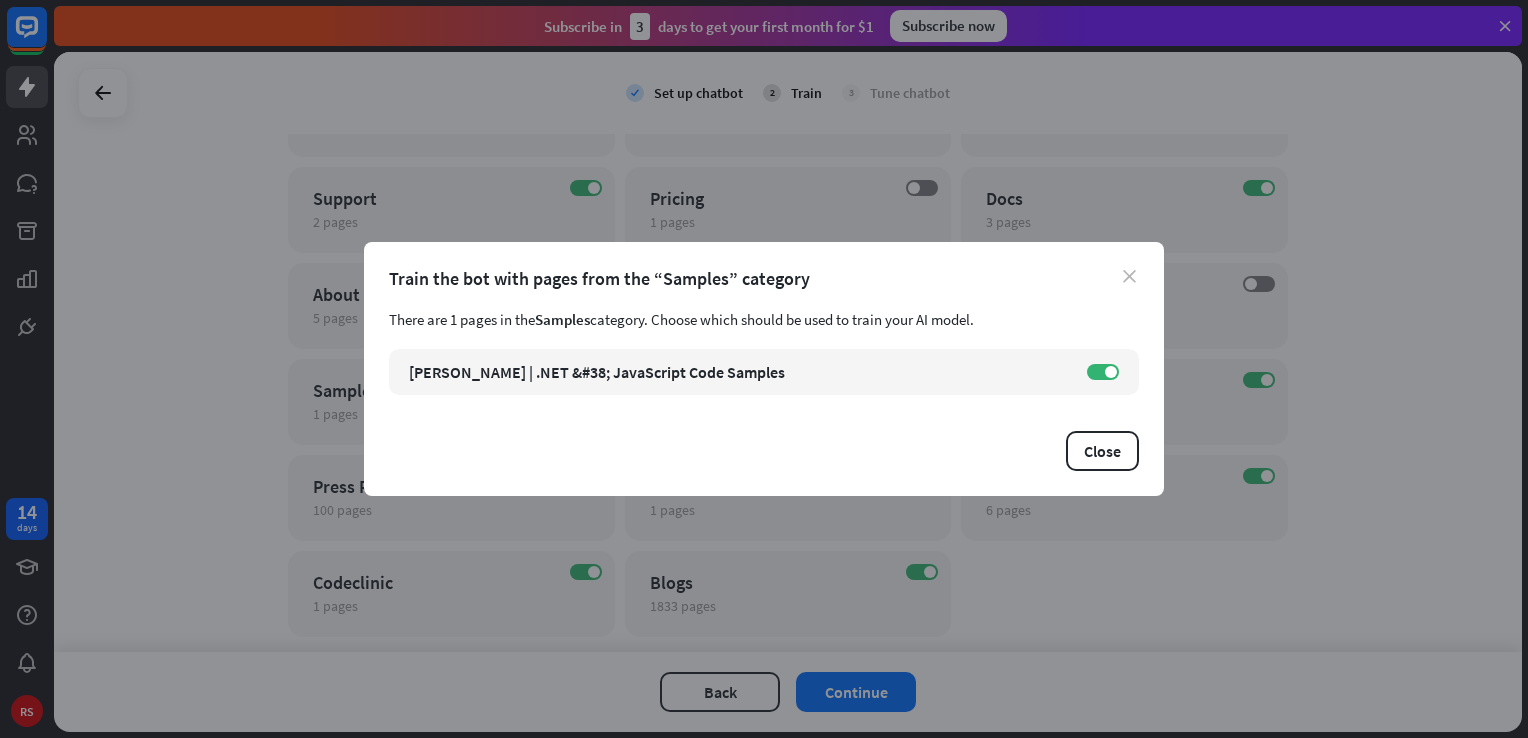 click on "close" at bounding box center (1129, 276) 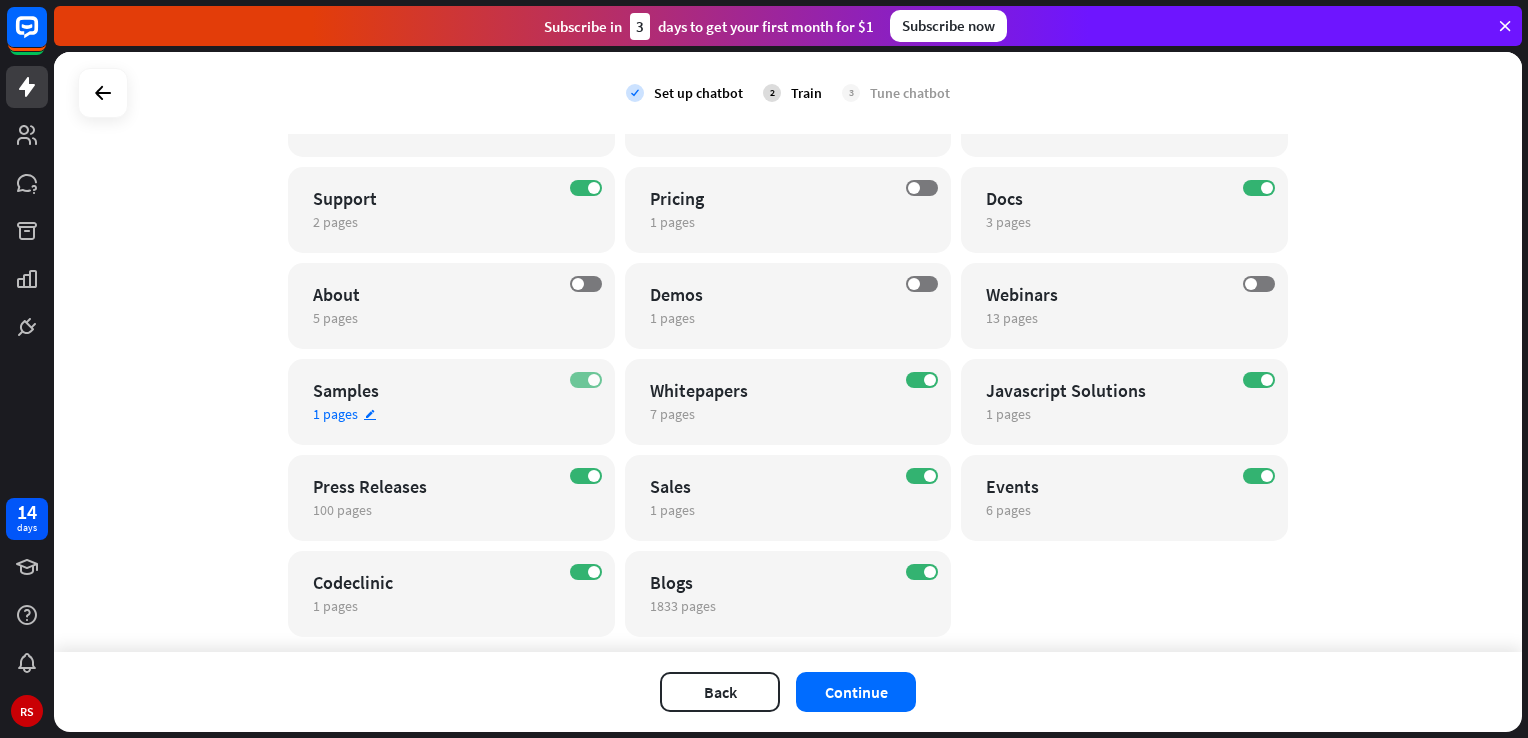 click on "ON" at bounding box center (586, 380) 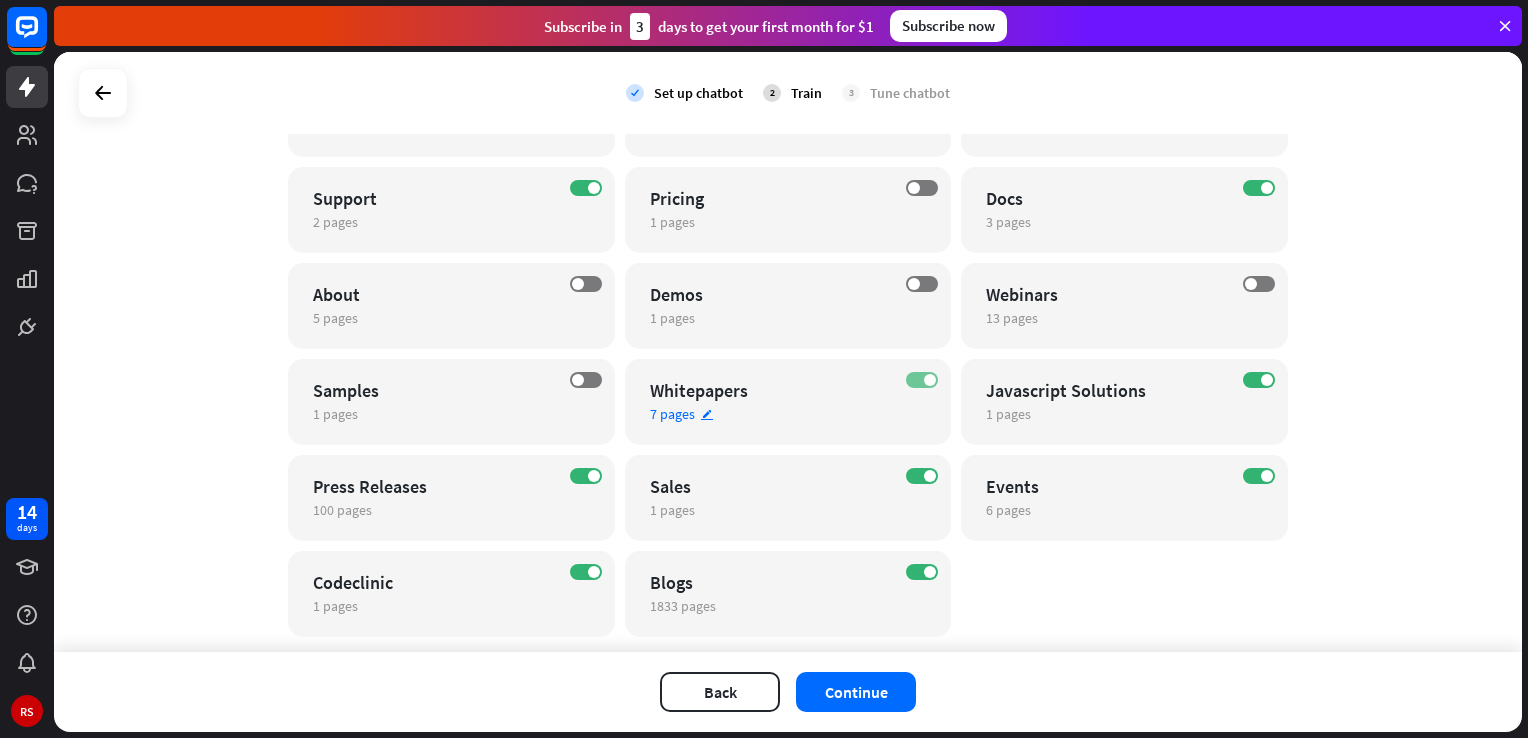 click on "ON" at bounding box center [922, 380] 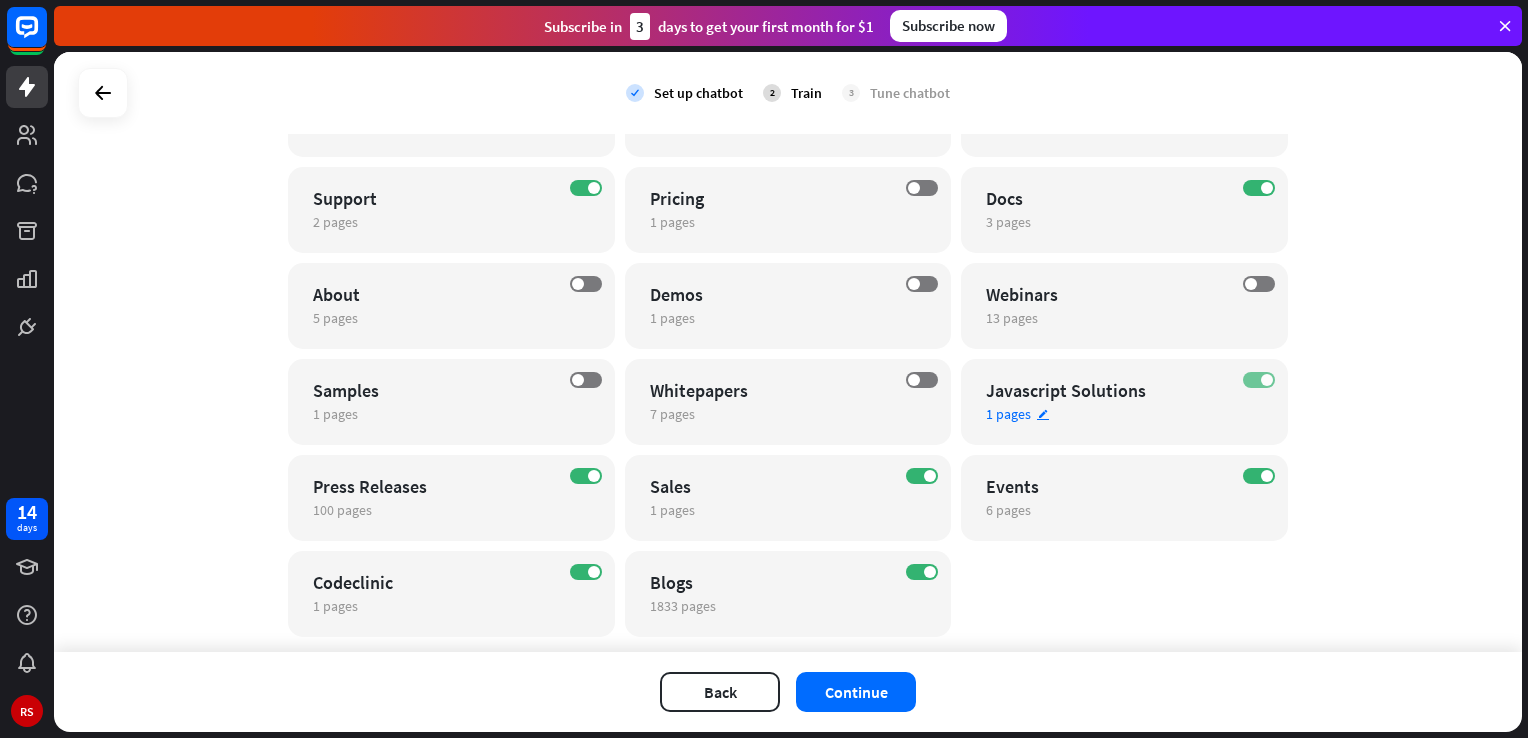 click on "ON" at bounding box center [1259, 380] 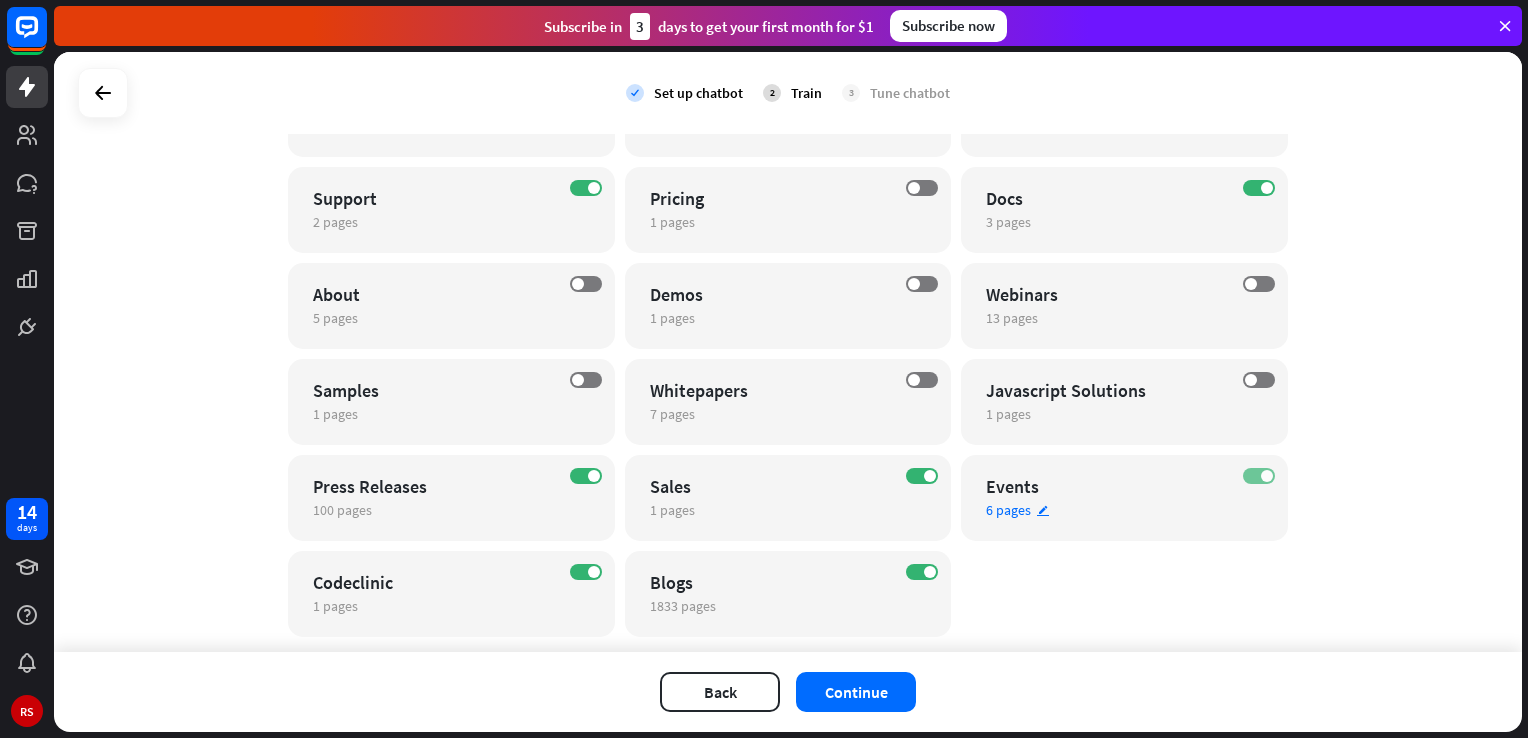 click on "ON" at bounding box center (1259, 476) 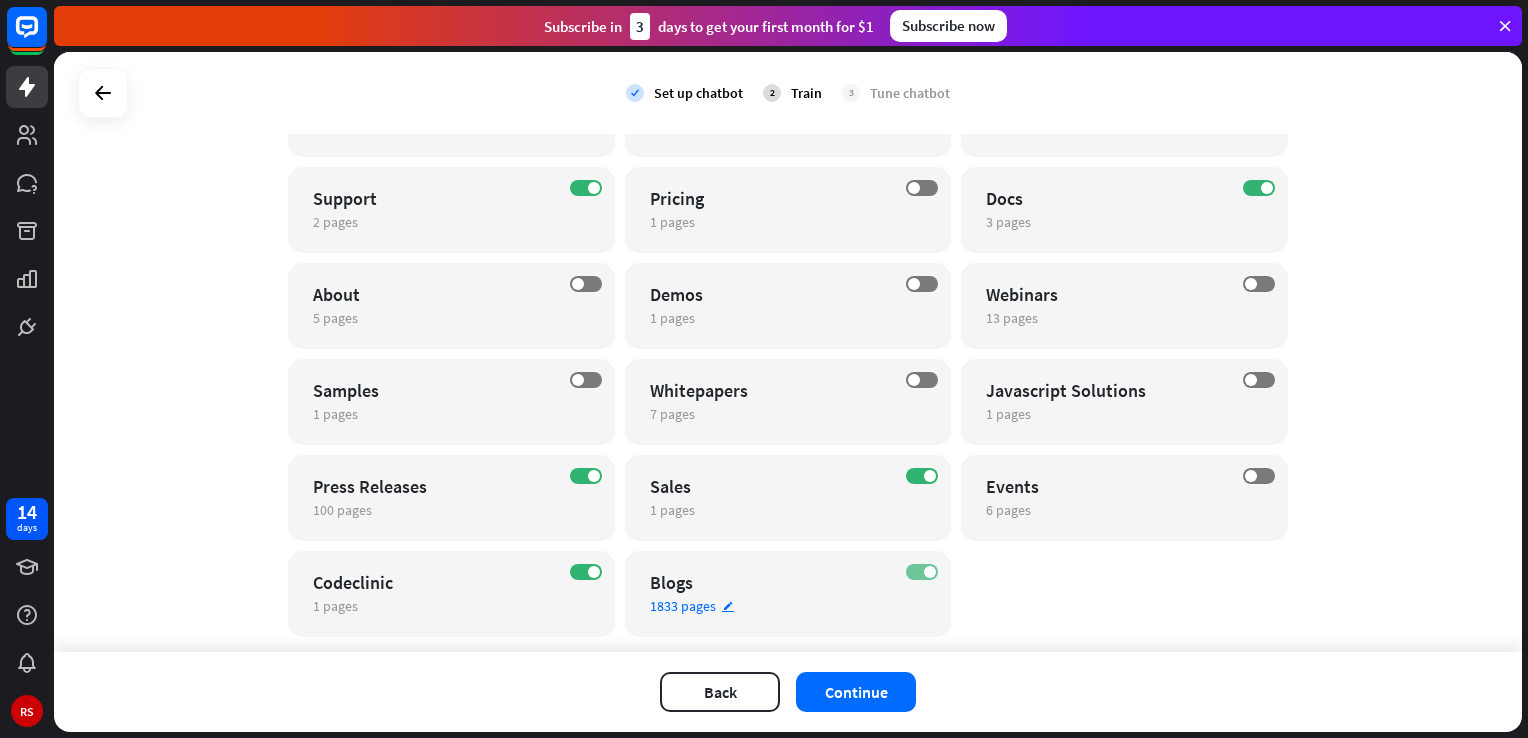 click on "ON" at bounding box center [922, 572] 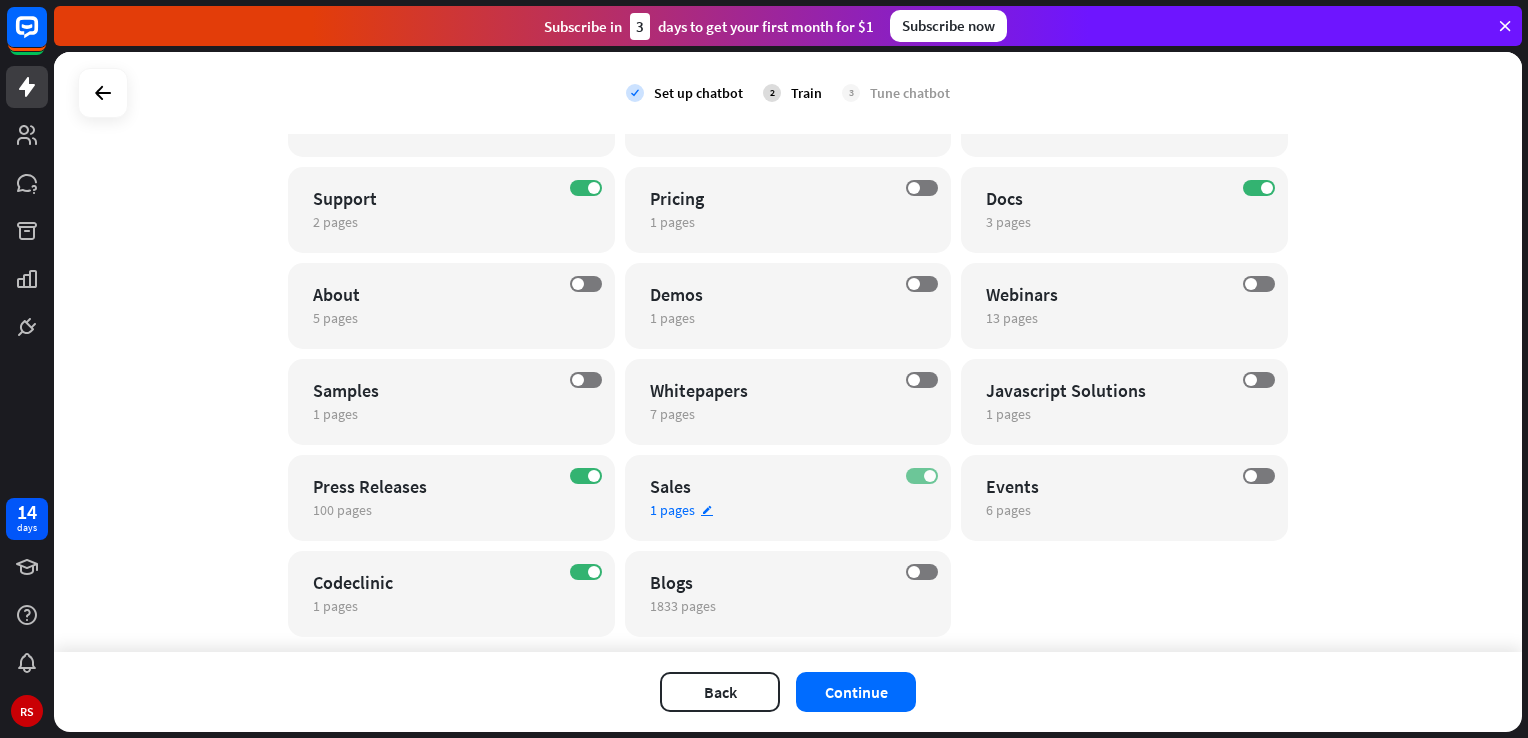 click on "ON" at bounding box center (922, 476) 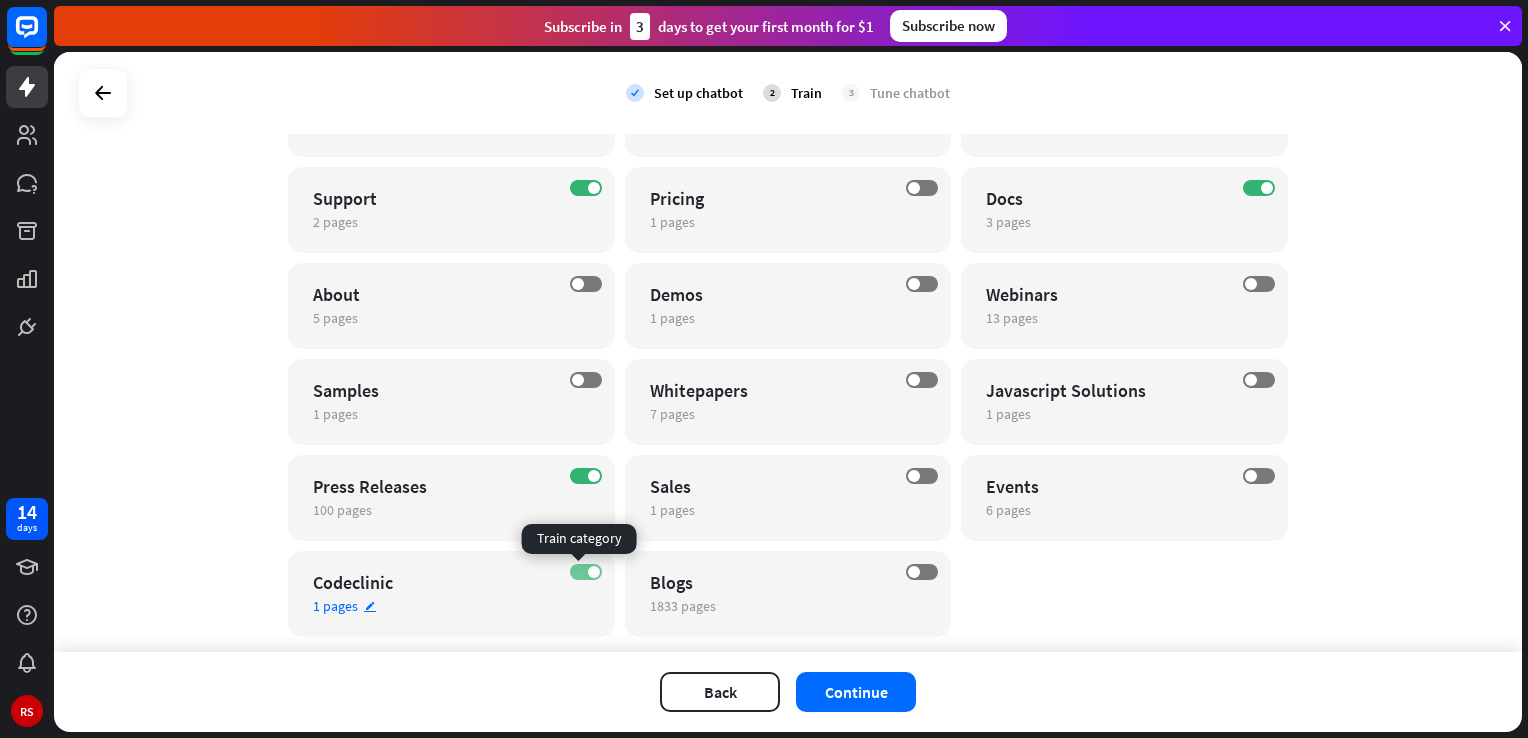 drag, startPoint x: 571, startPoint y: 474, endPoint x: 573, endPoint y: 569, distance: 95.02105 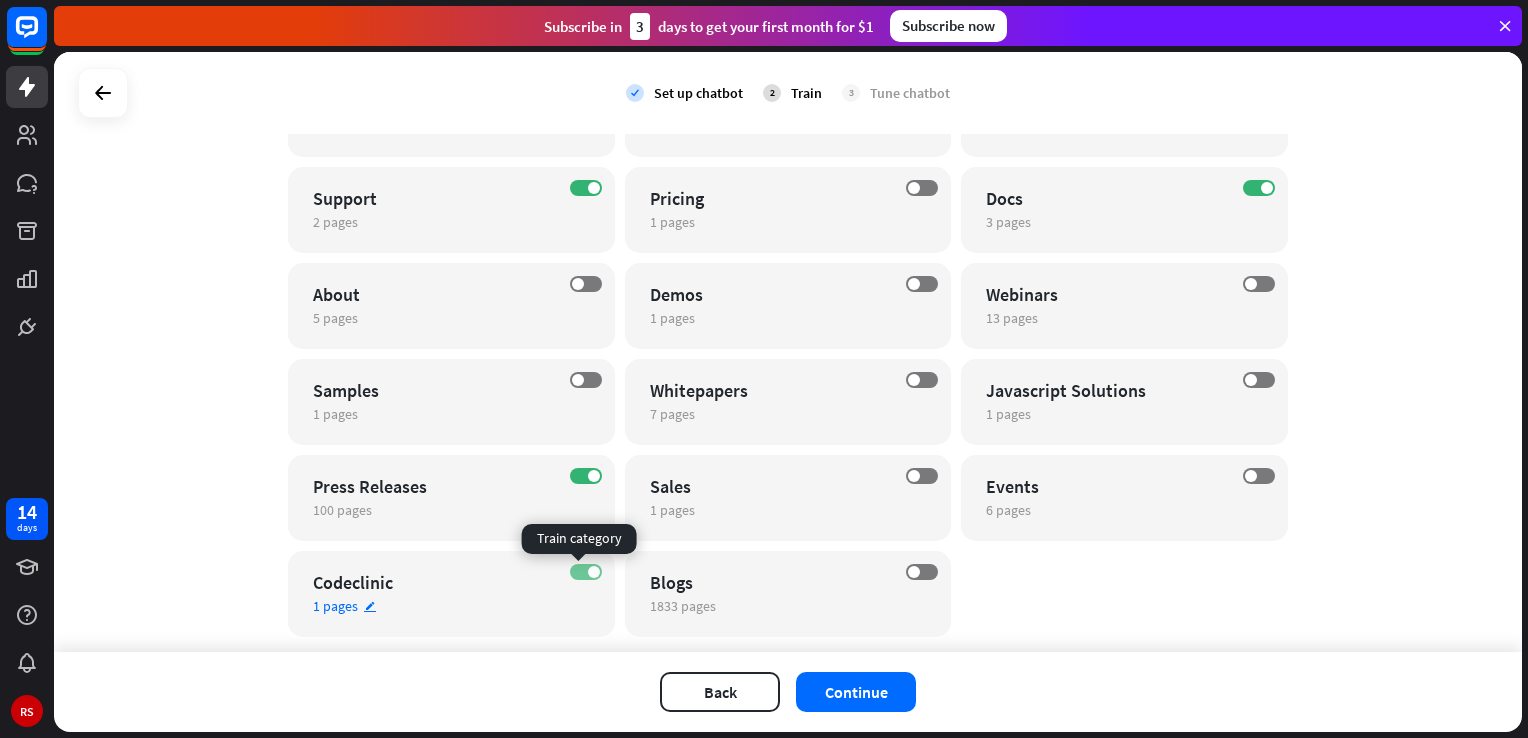 click on "ON
General   1 pages   edit
OFF
Subscribe   1 pages   edit
OFF
Legal   3 pages   edit
OFF
Licensing   1 pages   edit
OFF
Contact   1 pages   edit
ON
Case Studies   18 pages   edit
ON
Support   2 pages   edit
OFF
Pricing   1 pages   edit
ON
Docs   3 pages   edit
OFF
About   5 pages   edit
OFF
Demos   1 pages   edit
OFF
Webinars   13 pages   edit
OFF
Samples   1 pages   edit
OFF
Whitepapers   7 pages   edit
OFF
Javascript Solutions   1 pages   edit
ON
Press Releases   100 pages   edit
OFF
Sales   1 pages   edit
OFF
Events   6 pages   edit
ON
Codeclinic   1 pages   edit
OFF
Blogs" at bounding box center (788, 306) 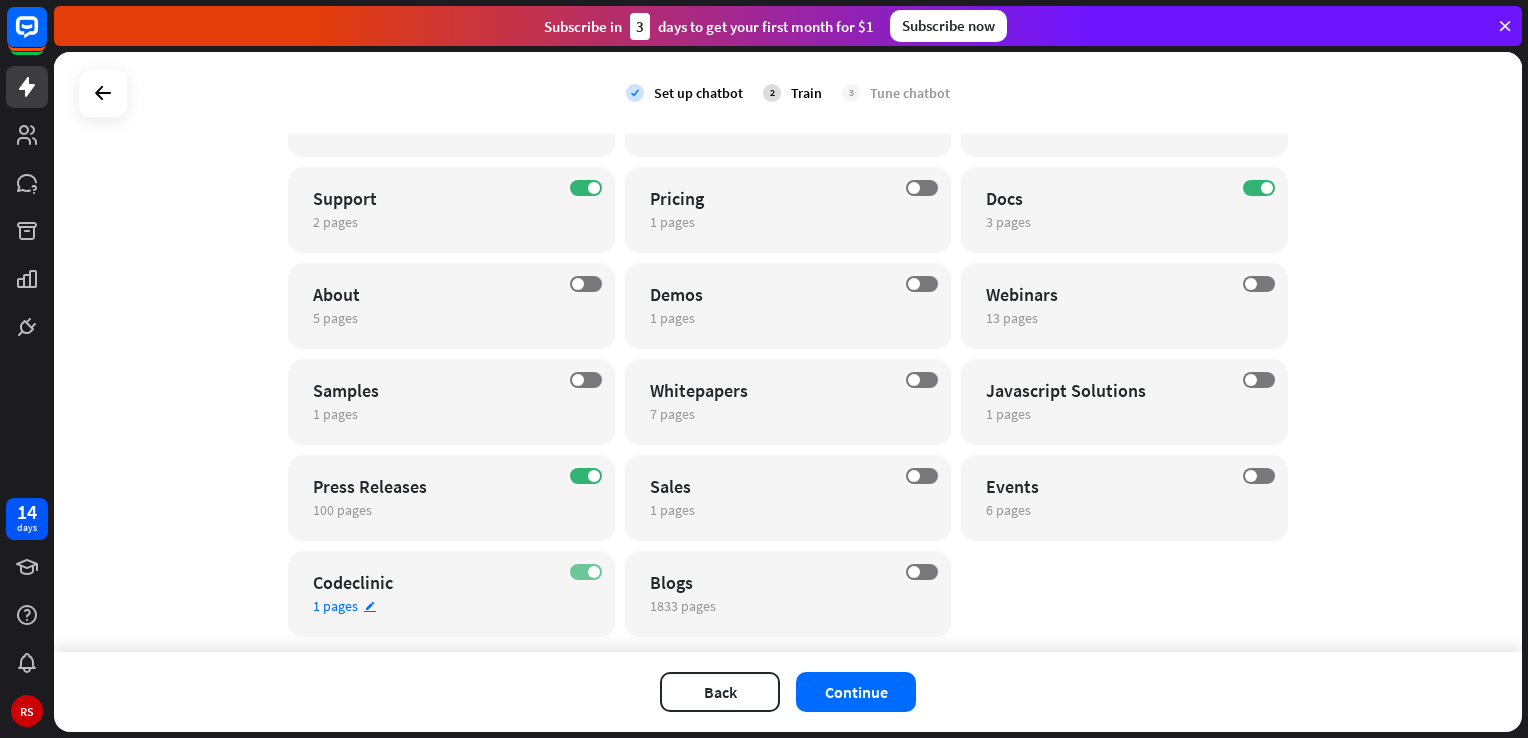 click on "ON" at bounding box center (586, 572) 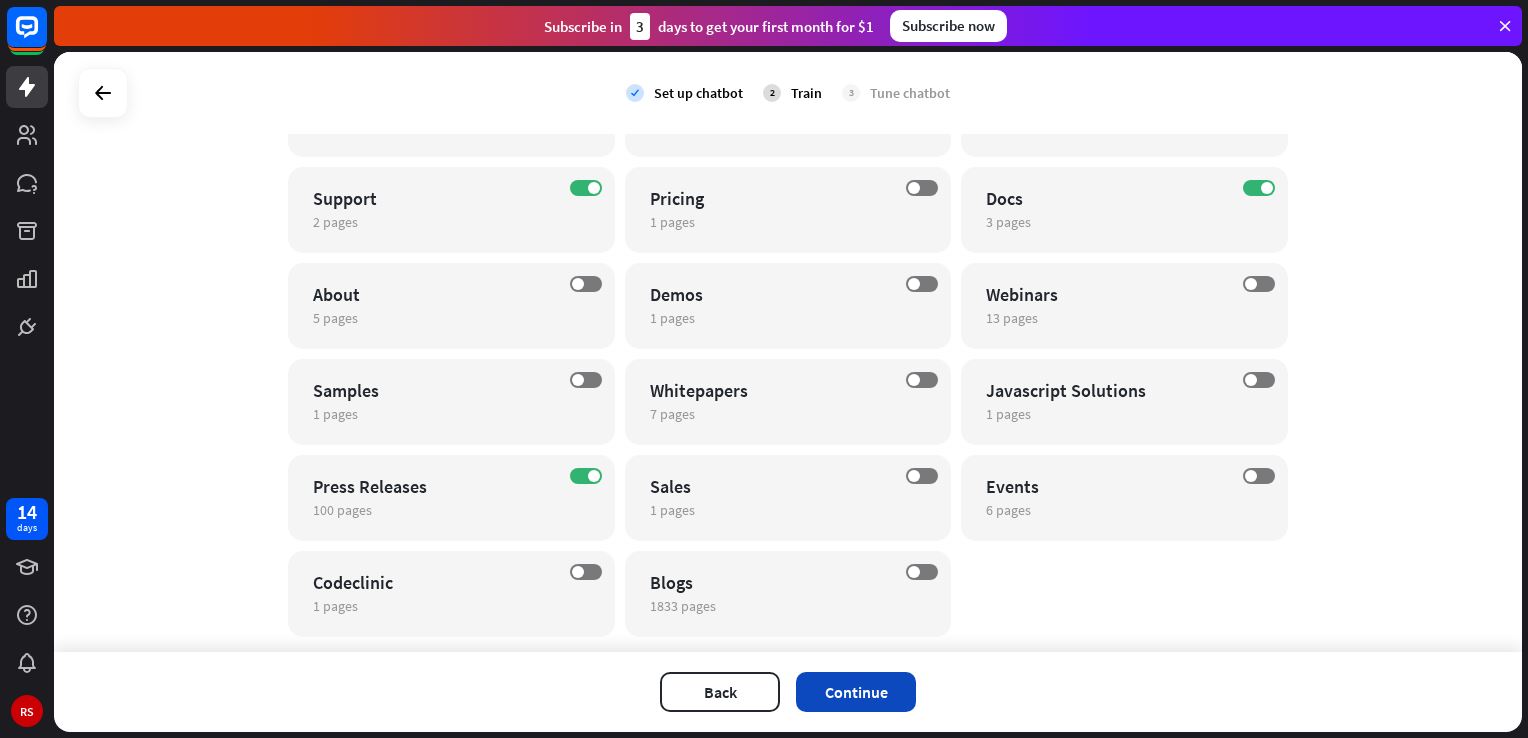 click on "Continue" at bounding box center (856, 692) 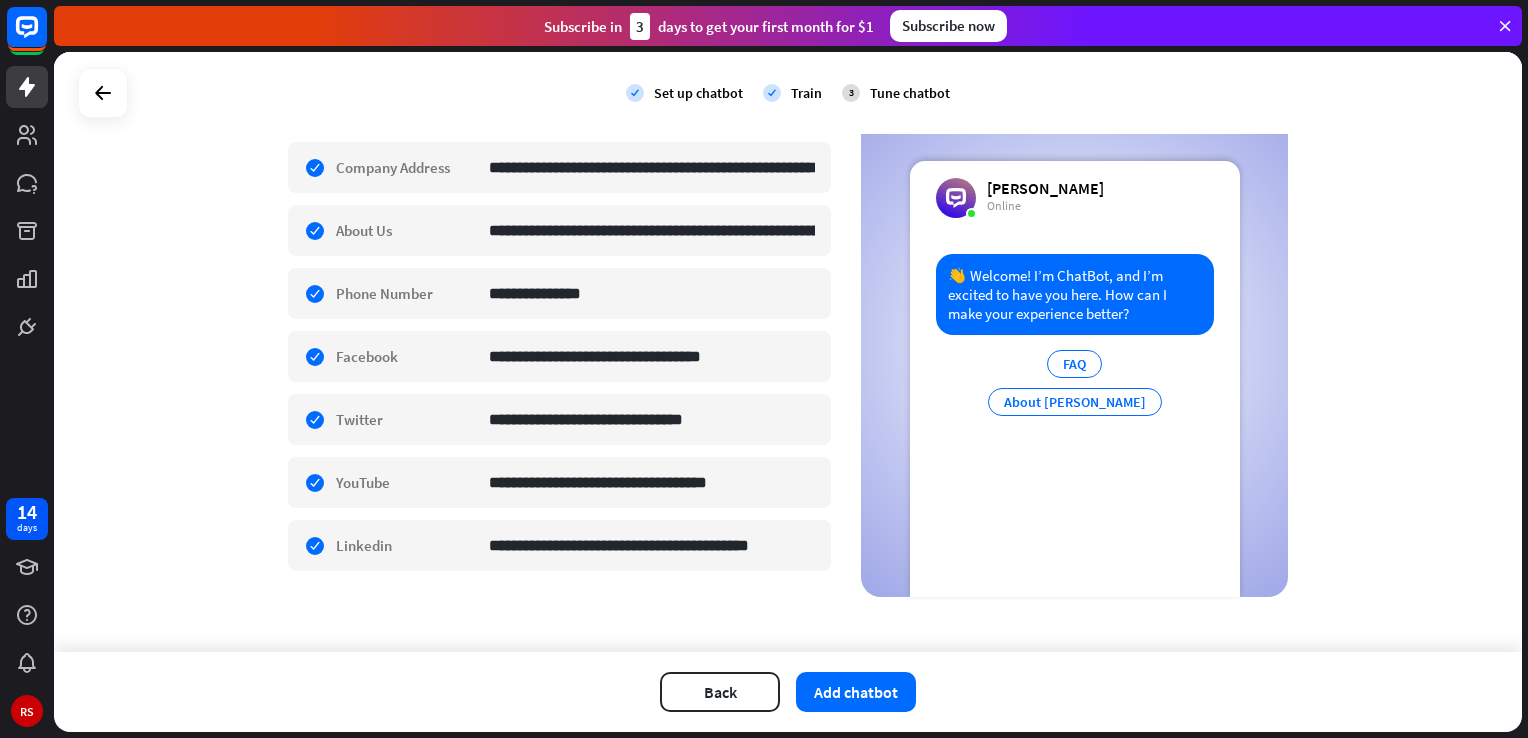 scroll, scrollTop: 0, scrollLeft: 0, axis: both 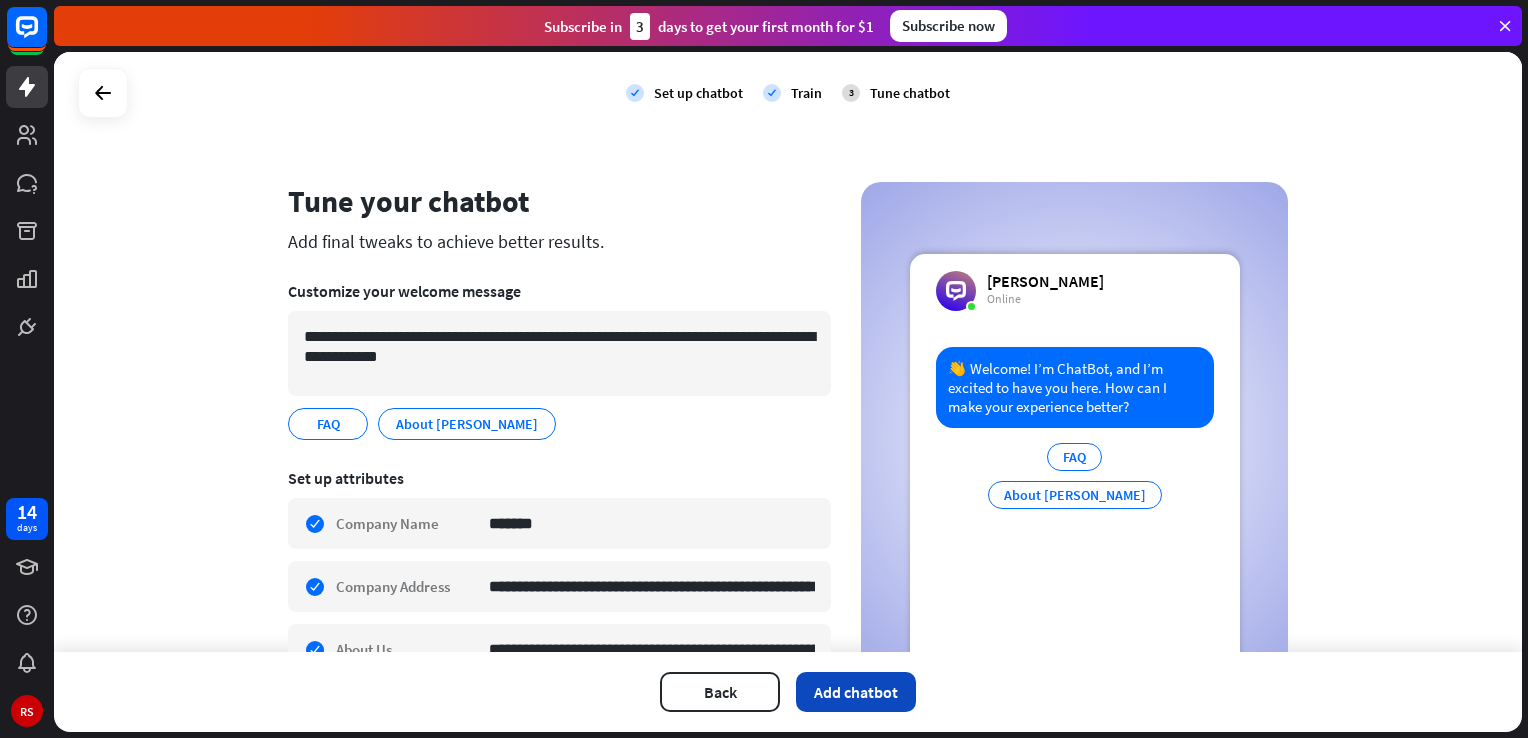click on "Add chatbot" at bounding box center (856, 692) 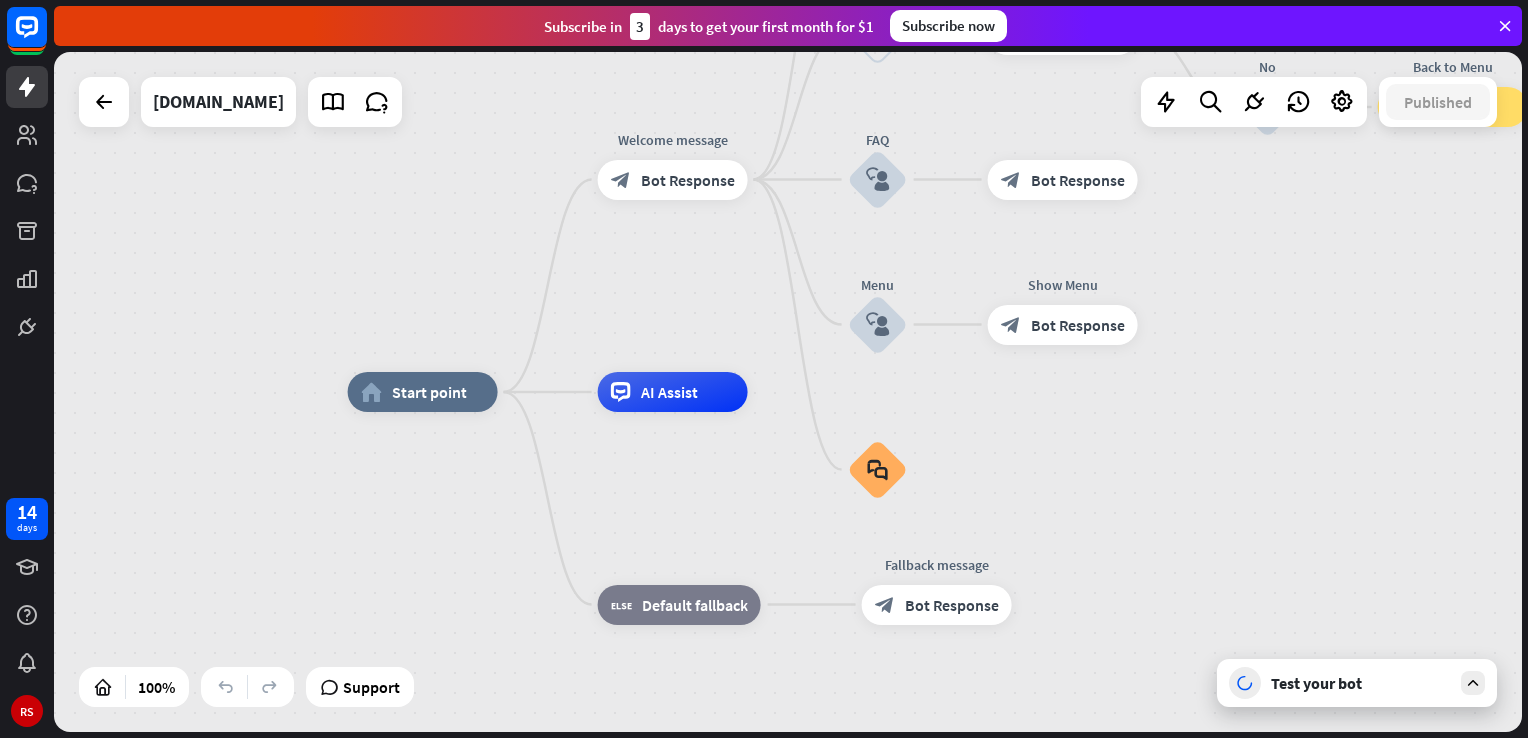 click at bounding box center [1473, 683] 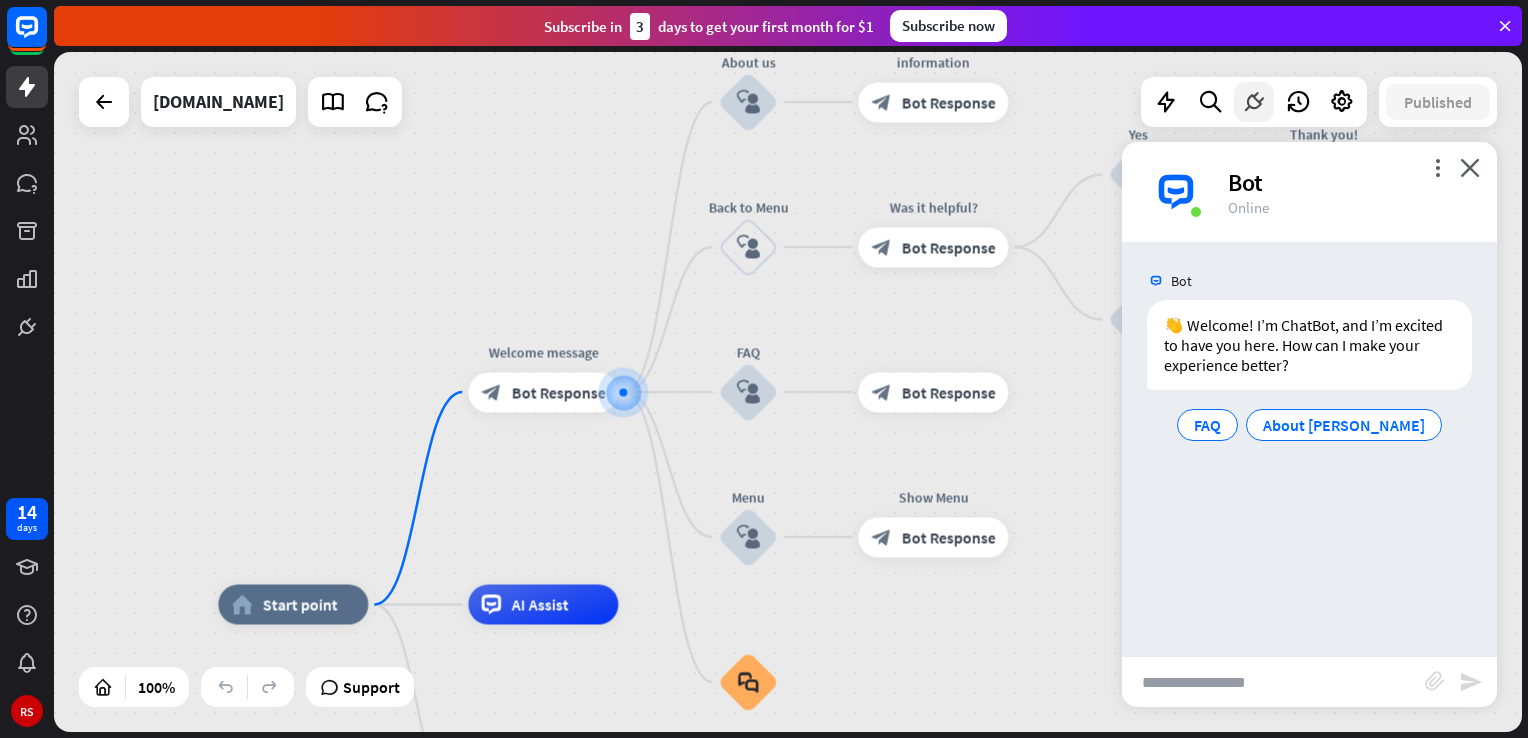 click at bounding box center [1254, 102] 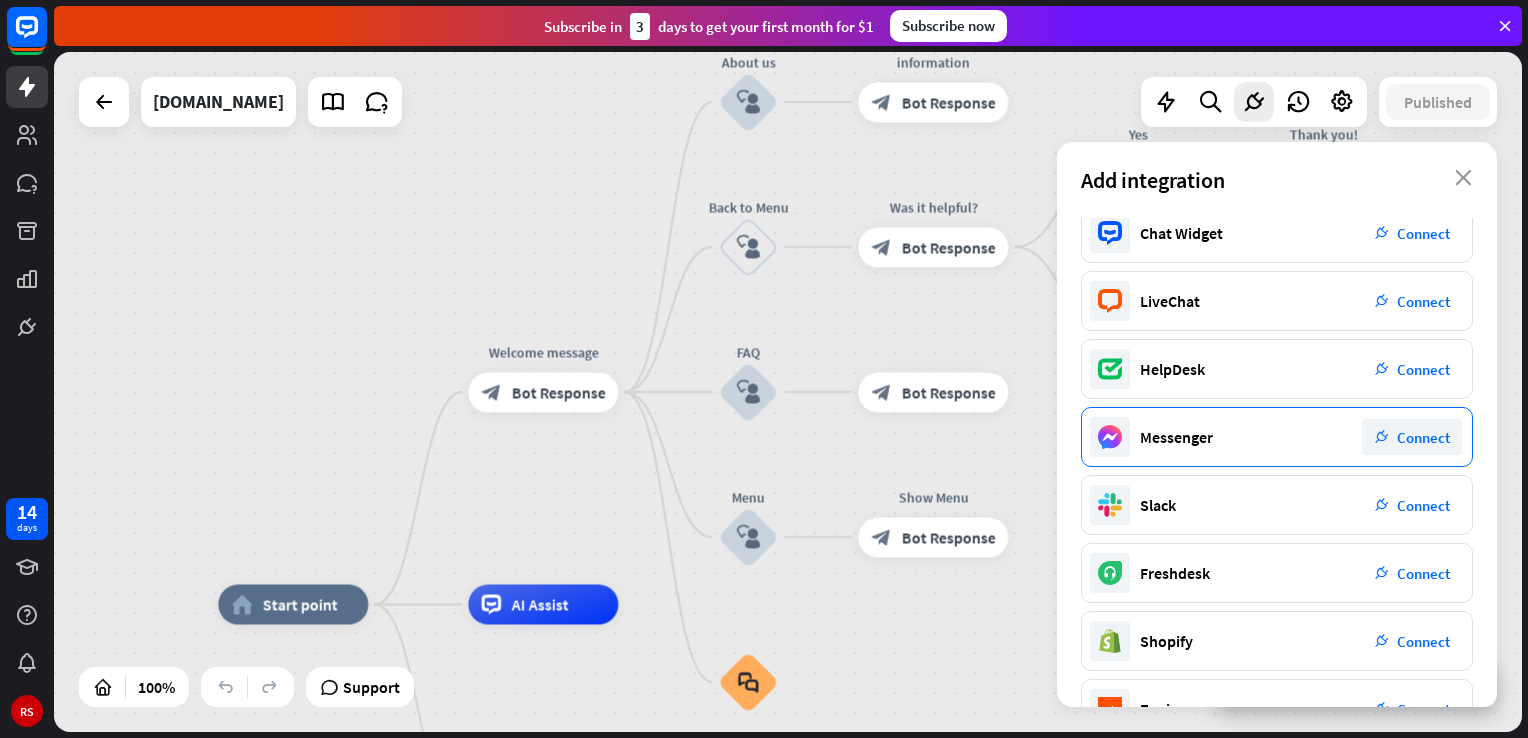 scroll, scrollTop: 0, scrollLeft: 0, axis: both 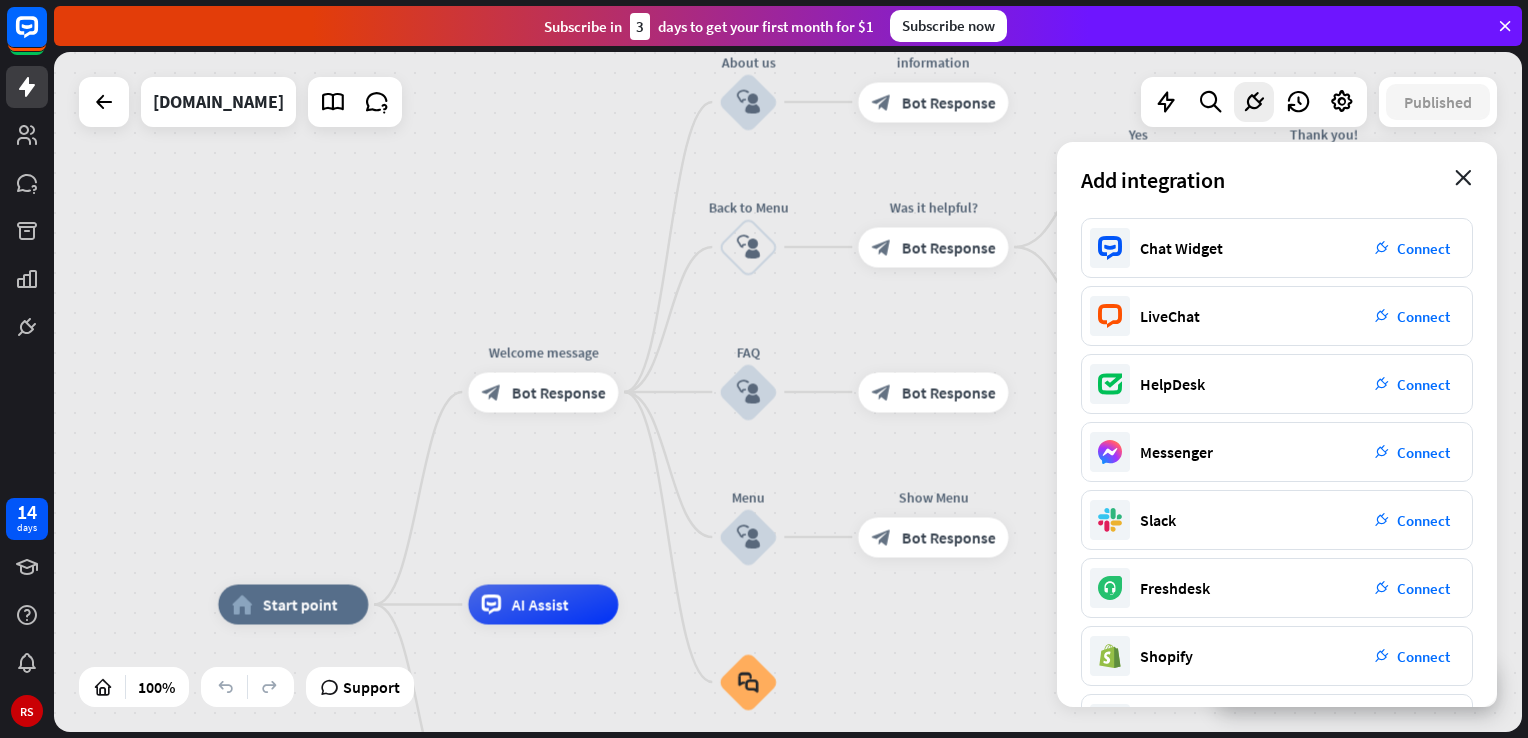 click on "close" at bounding box center [1463, 178] 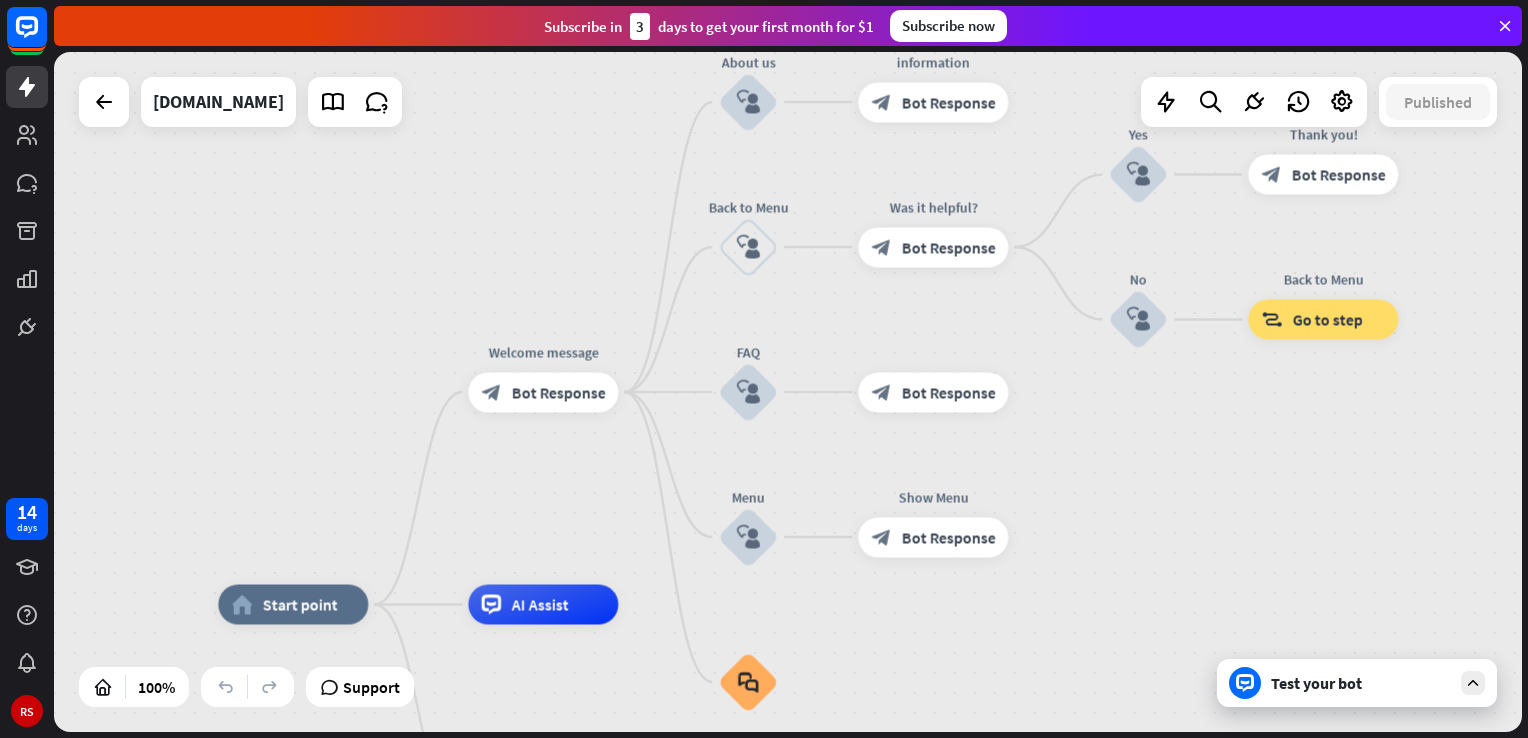 click at bounding box center [1473, 683] 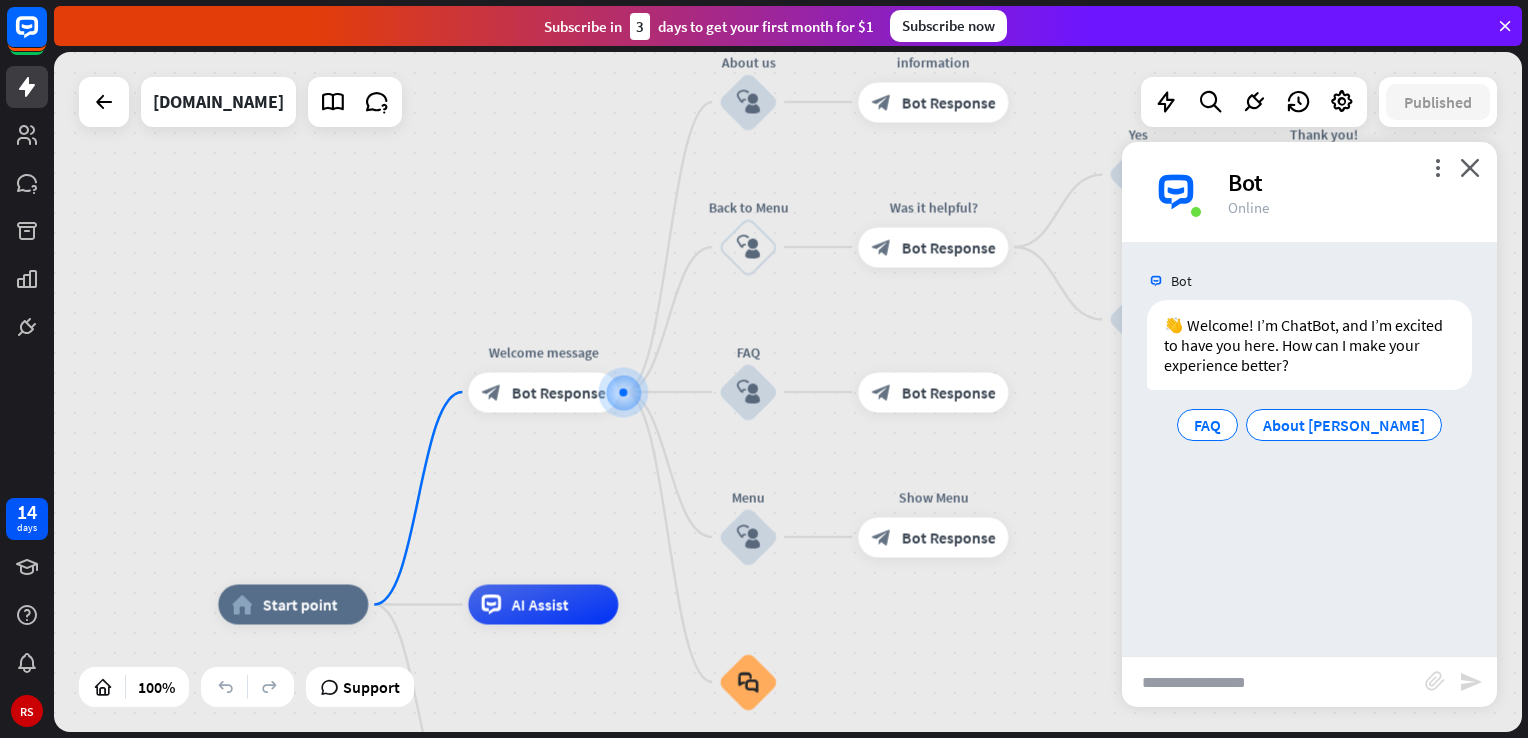 click at bounding box center [1273, 682] 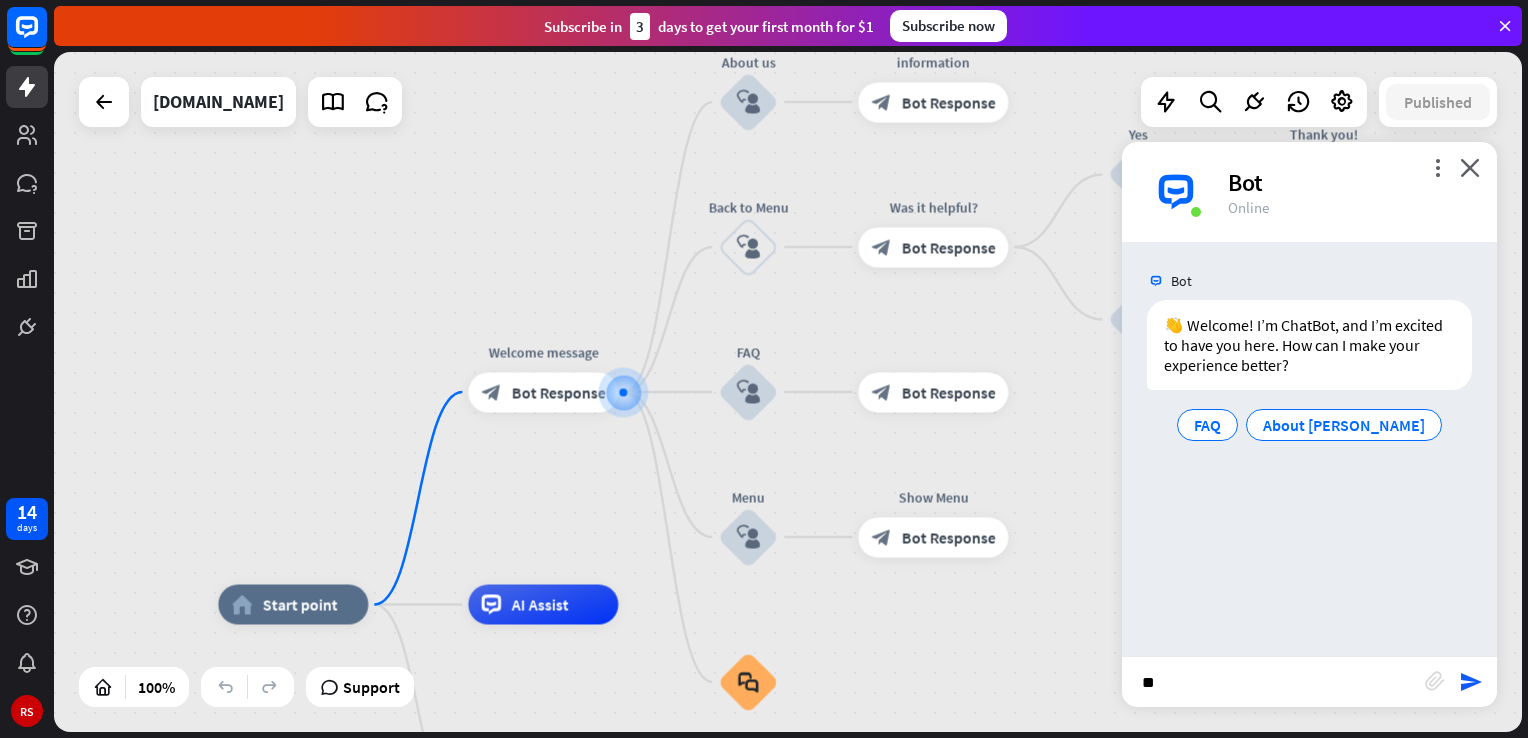 type on "*" 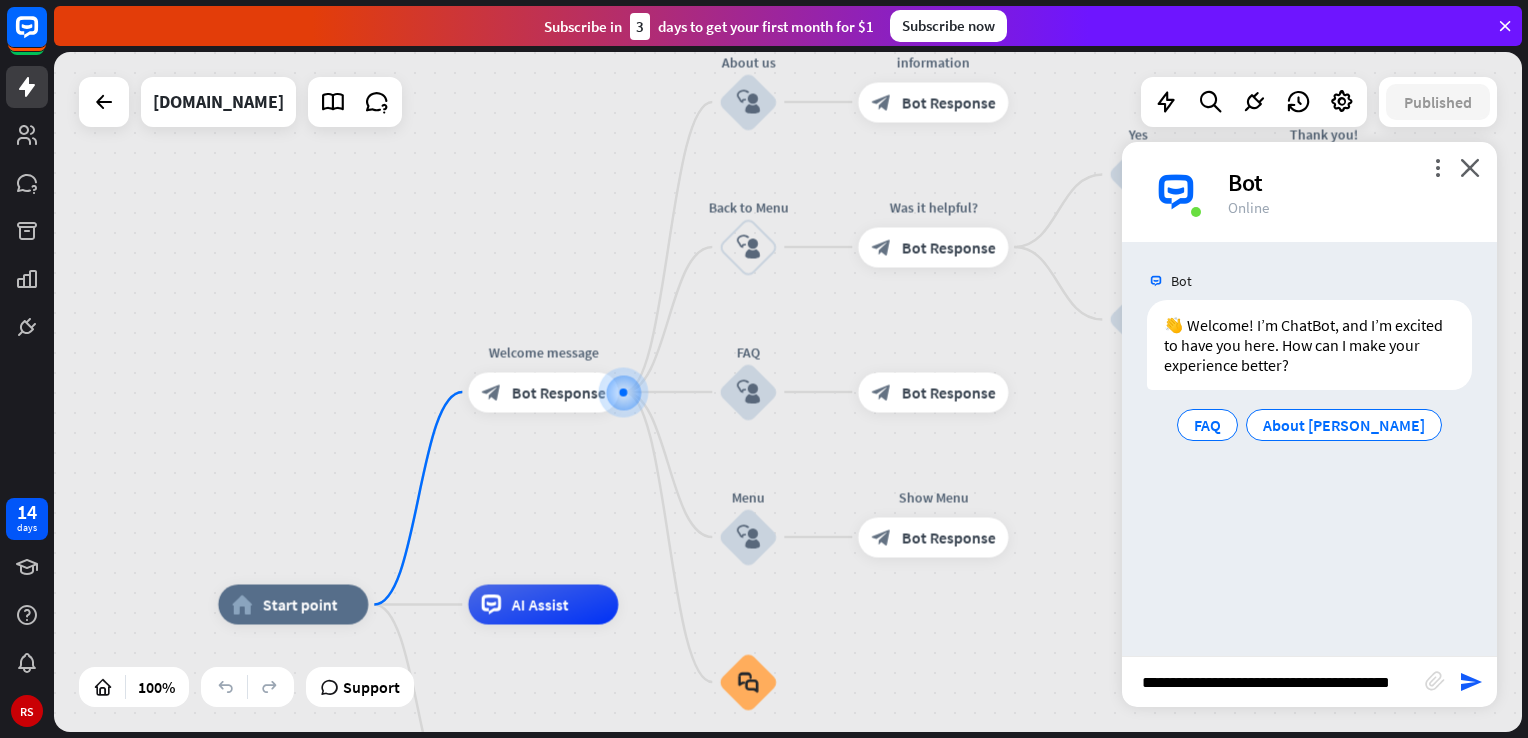 scroll, scrollTop: 0, scrollLeft: 0, axis: both 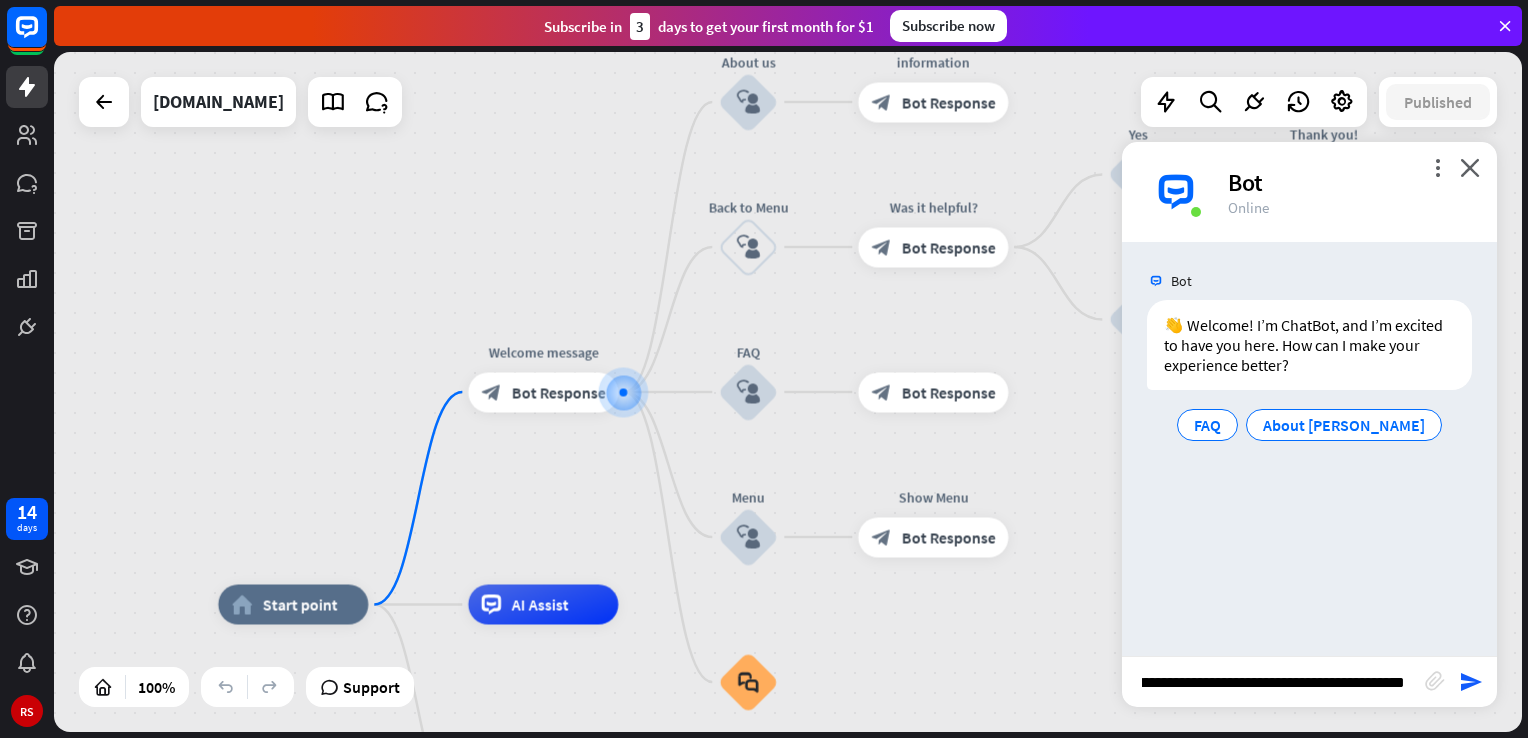 type on "**********" 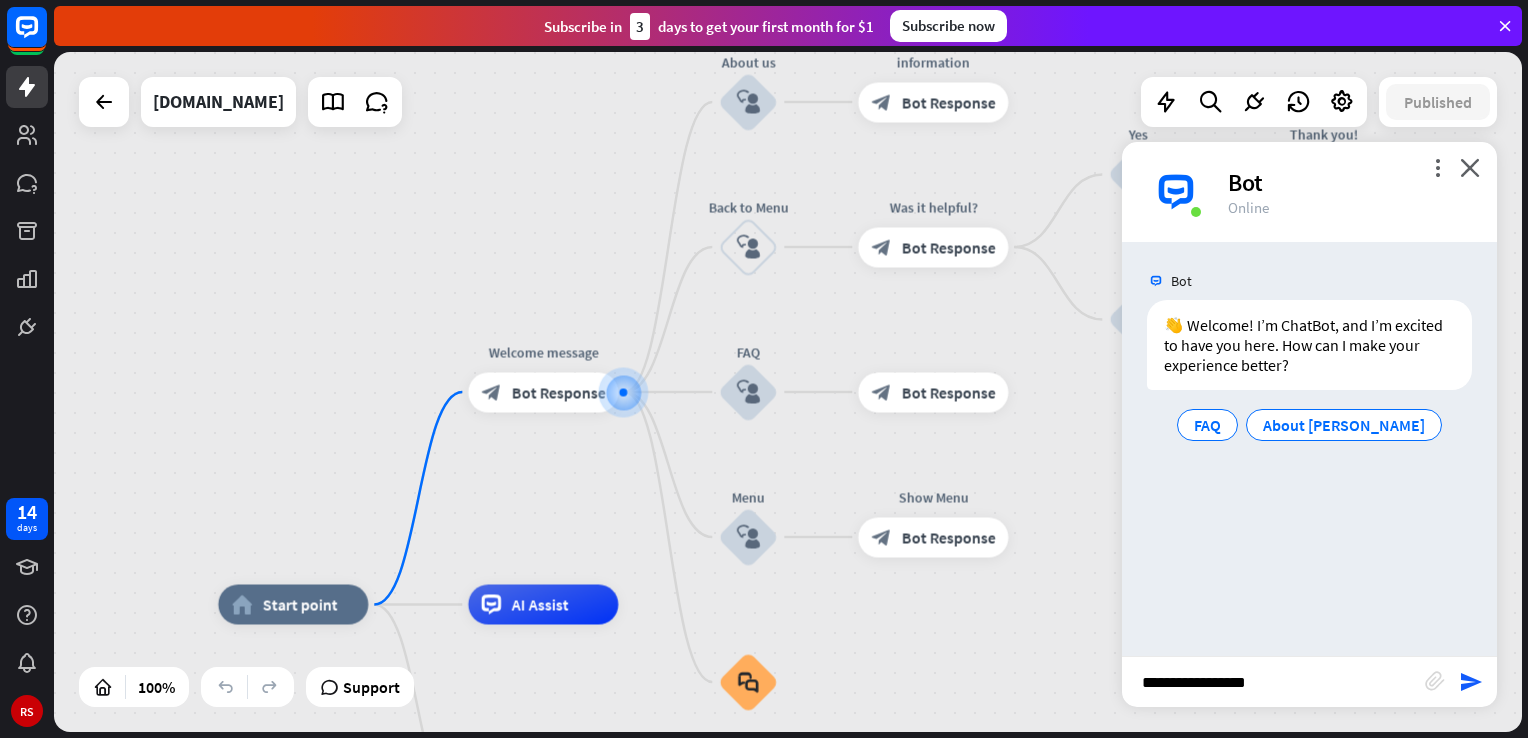 scroll, scrollTop: 0, scrollLeft: 0, axis: both 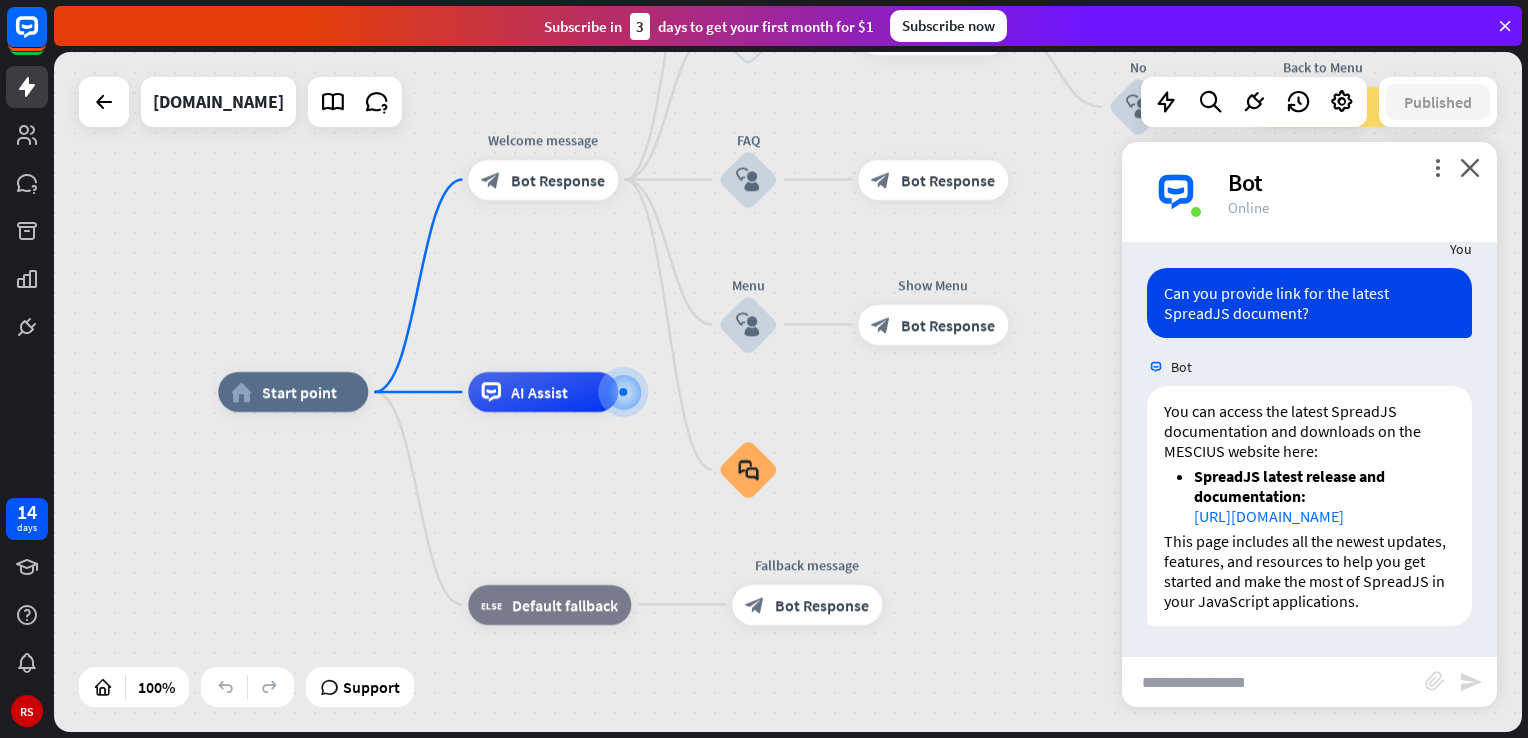 click at bounding box center (1273, 682) 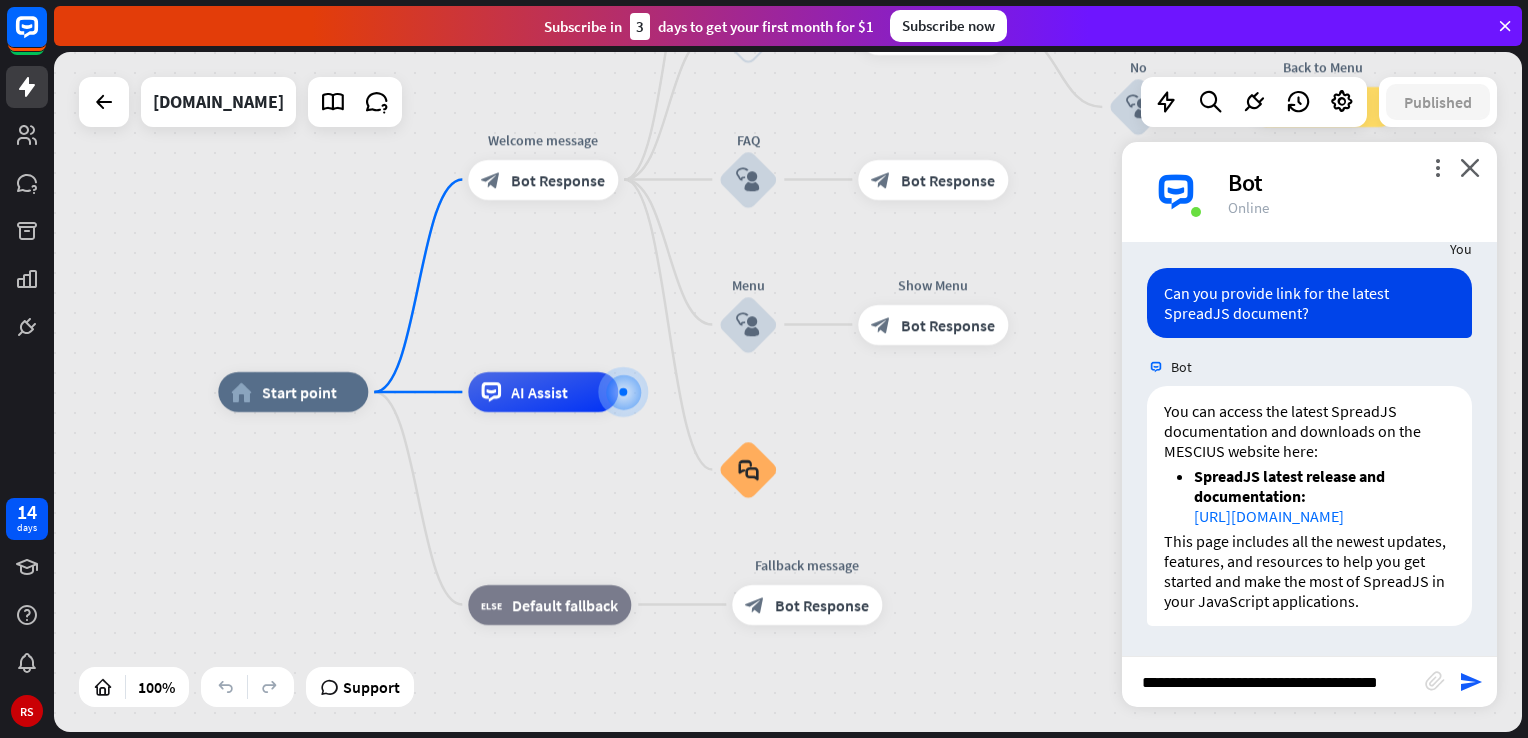 scroll, scrollTop: 0, scrollLeft: 0, axis: both 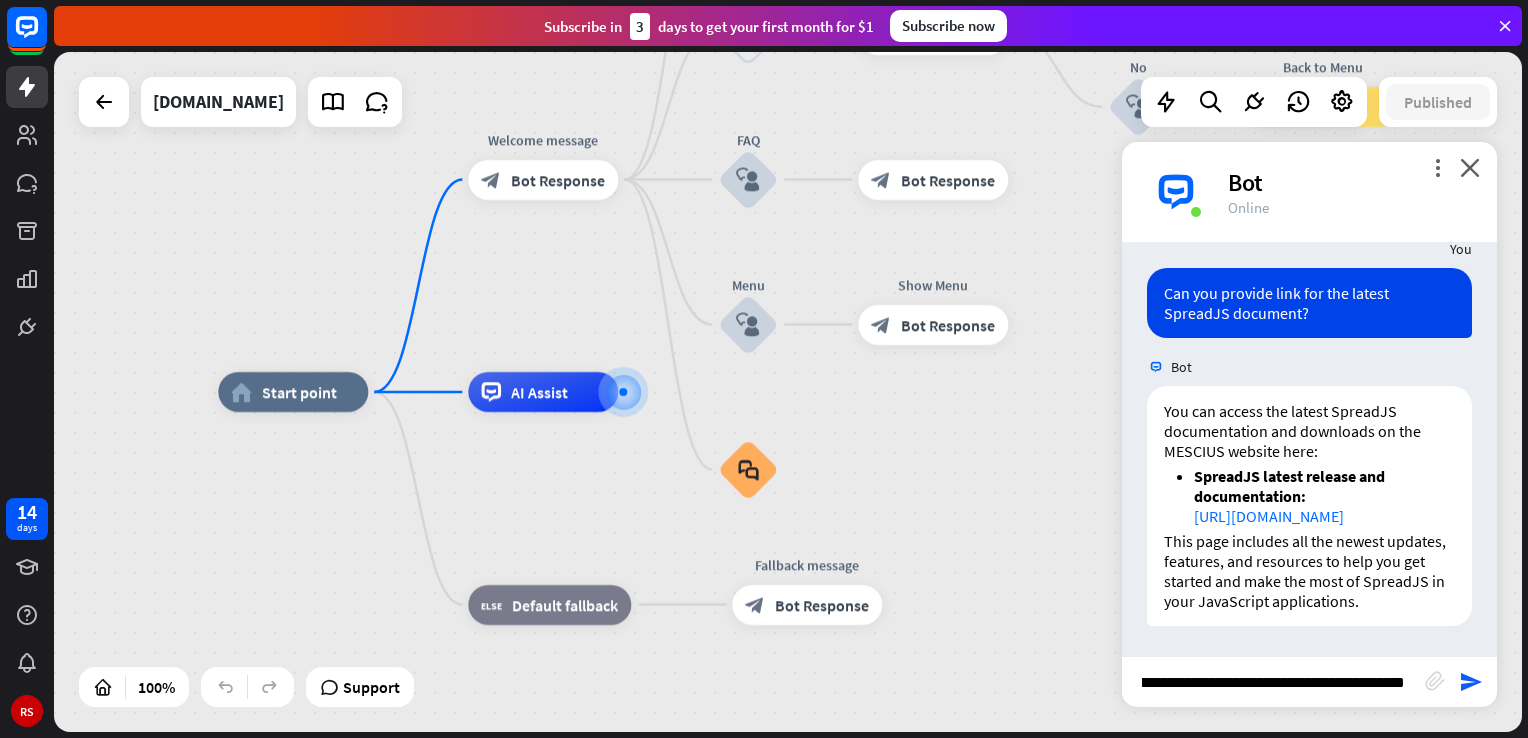 type on "**********" 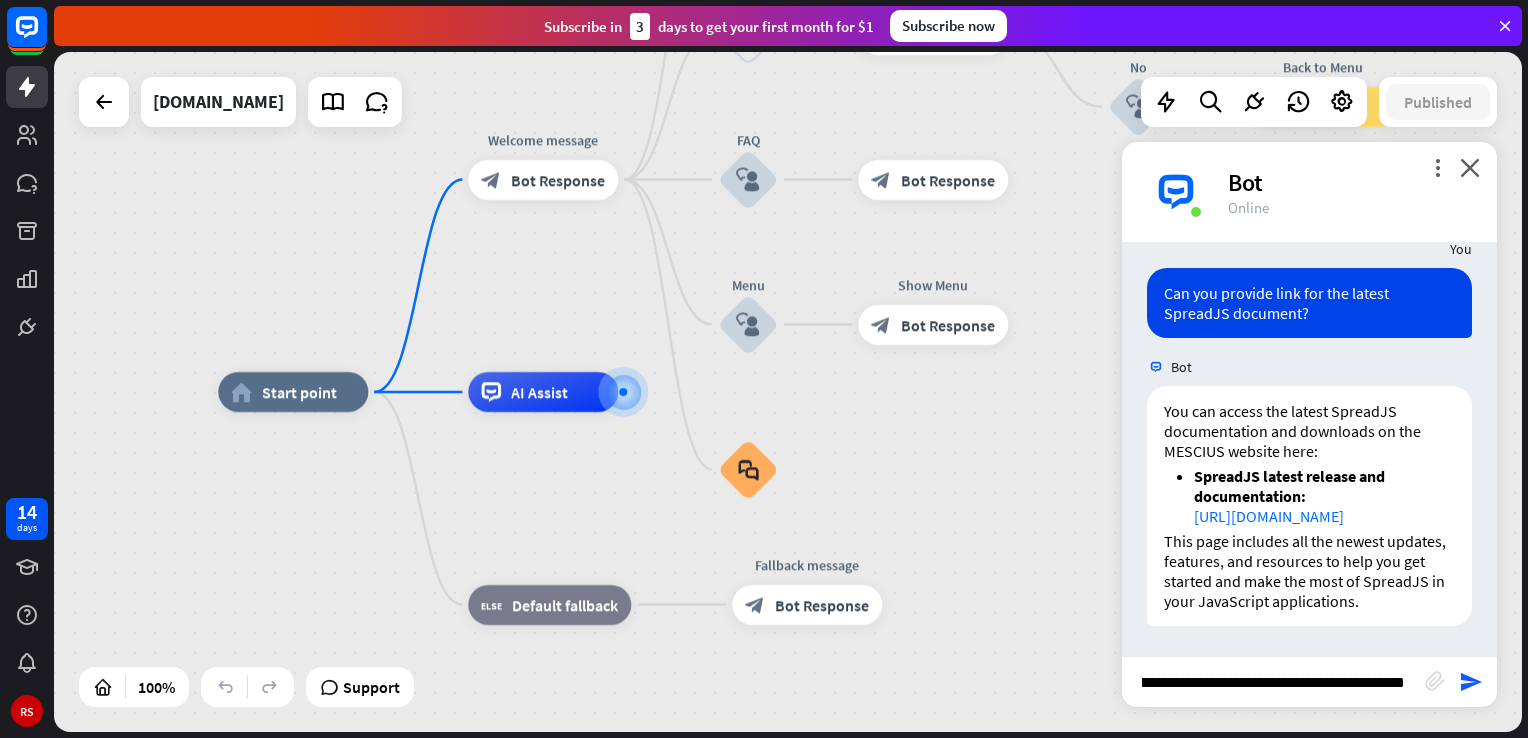 scroll, scrollTop: 0, scrollLeft: 126, axis: horizontal 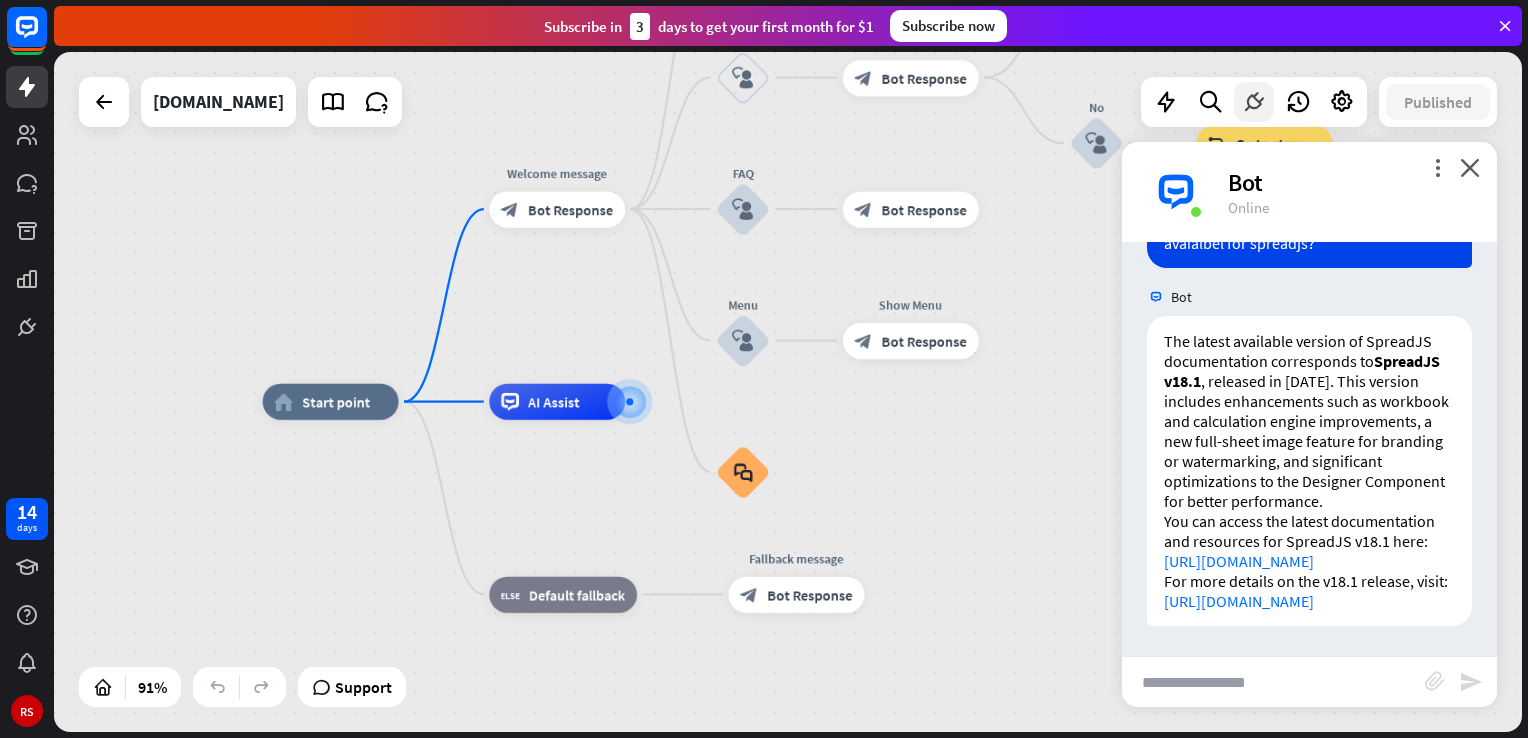 click at bounding box center (1254, 102) 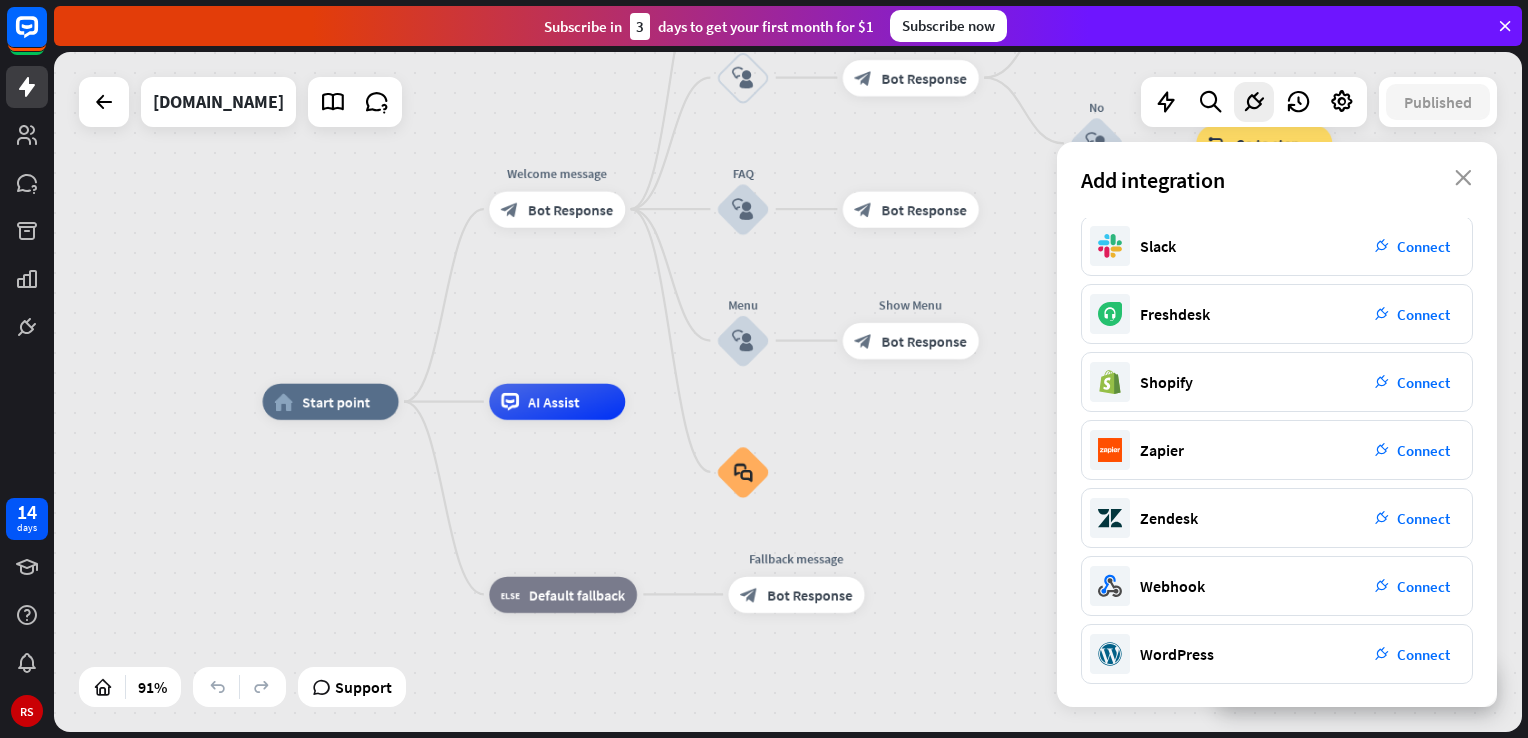 scroll, scrollTop: 0, scrollLeft: 0, axis: both 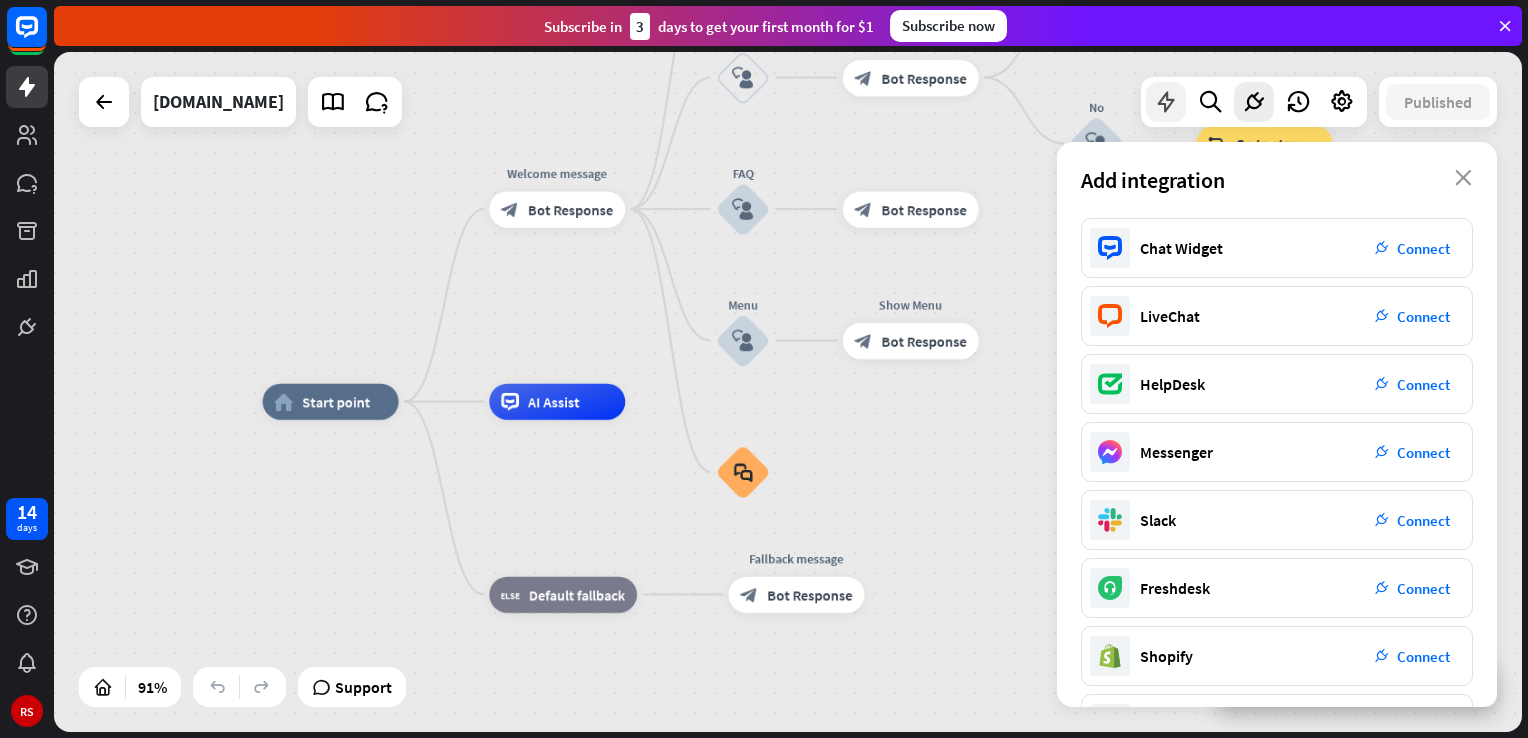 click at bounding box center (1166, 102) 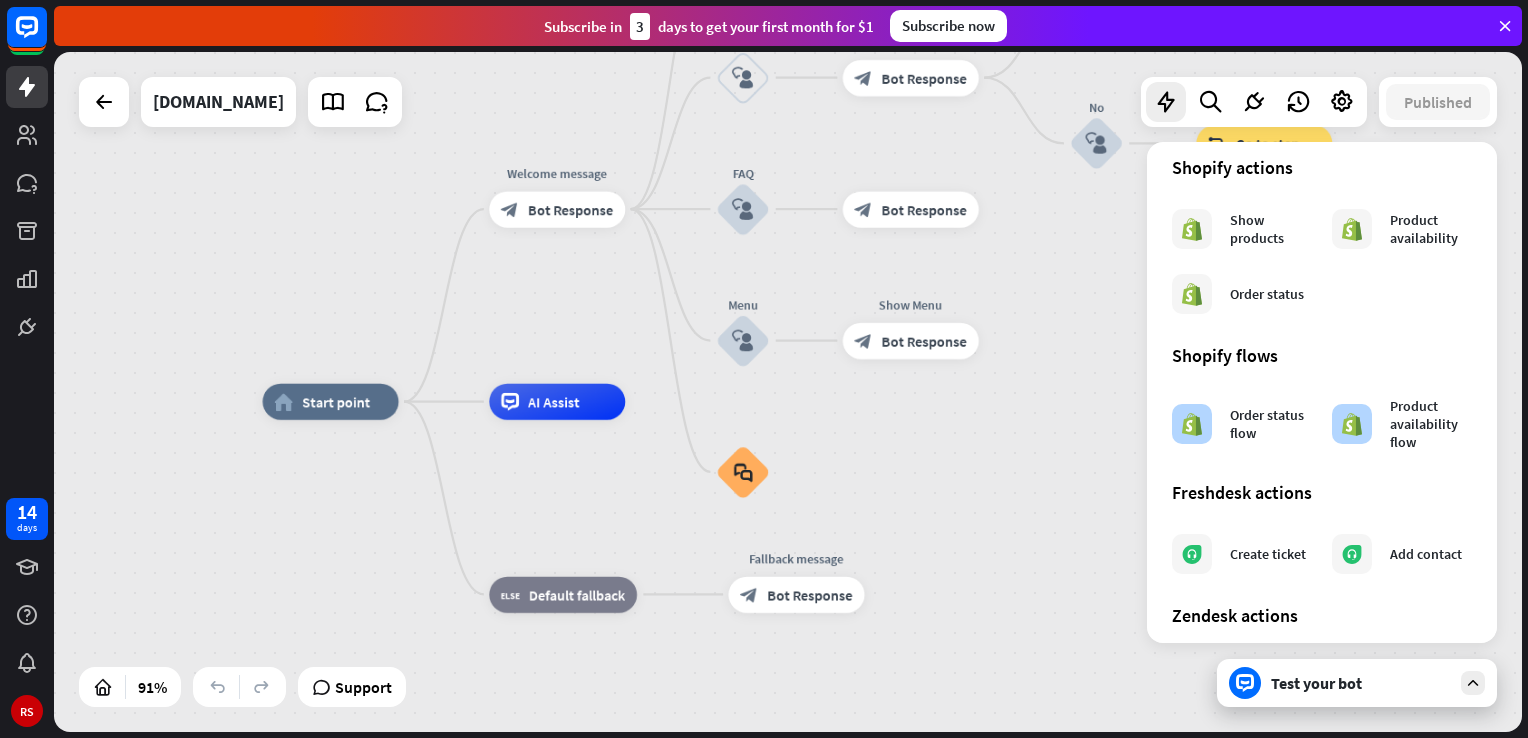 scroll, scrollTop: 1111, scrollLeft: 0, axis: vertical 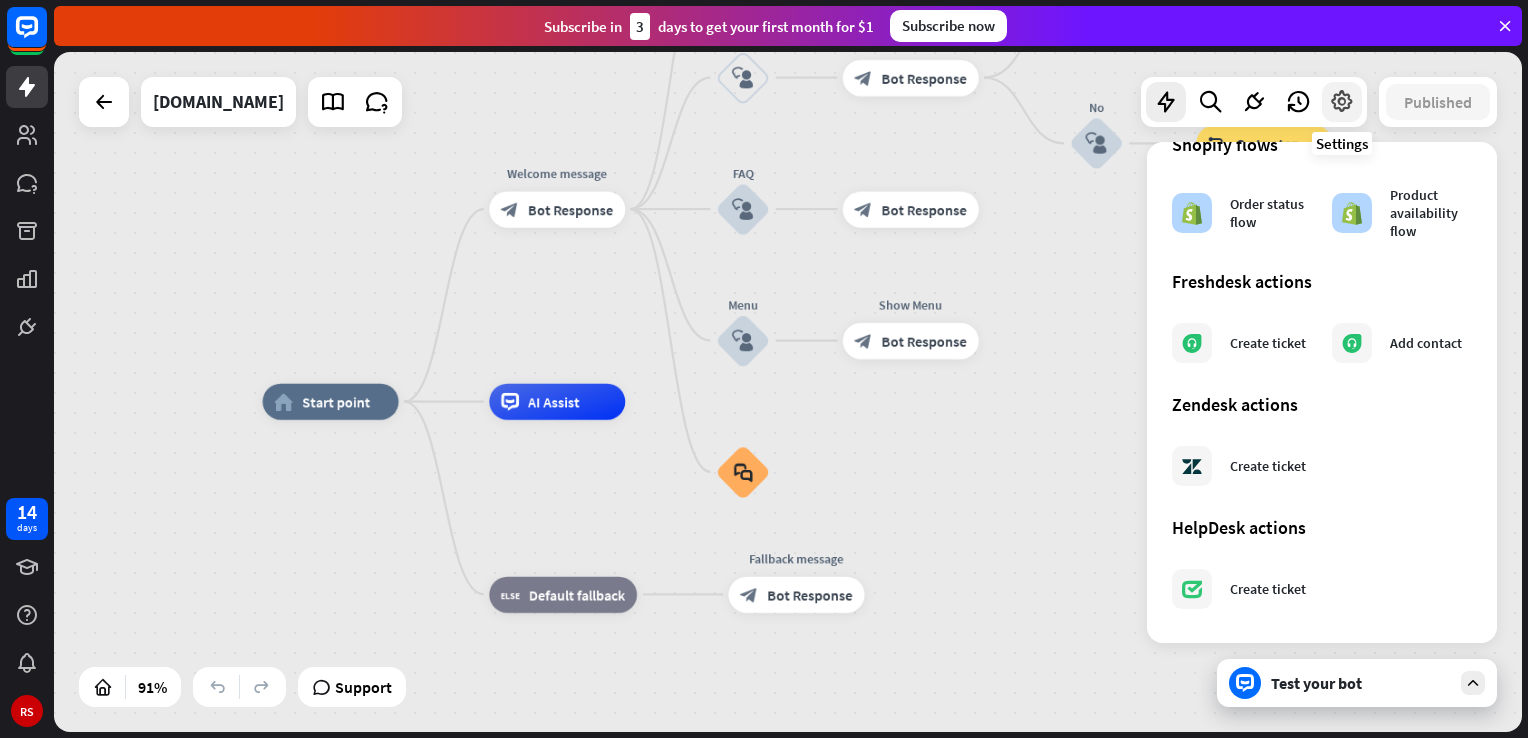 click 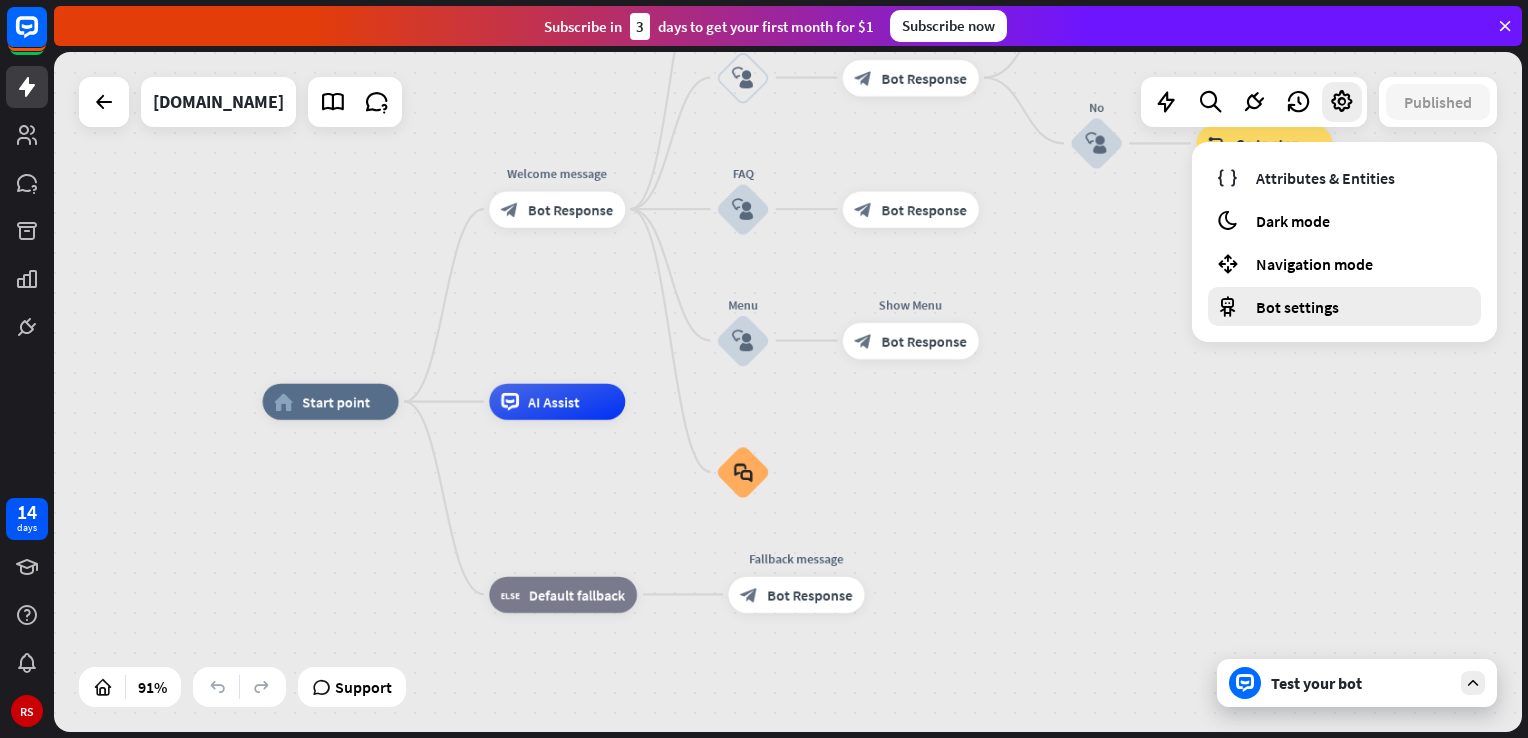 click on "Bot settings" at bounding box center [1297, 307] 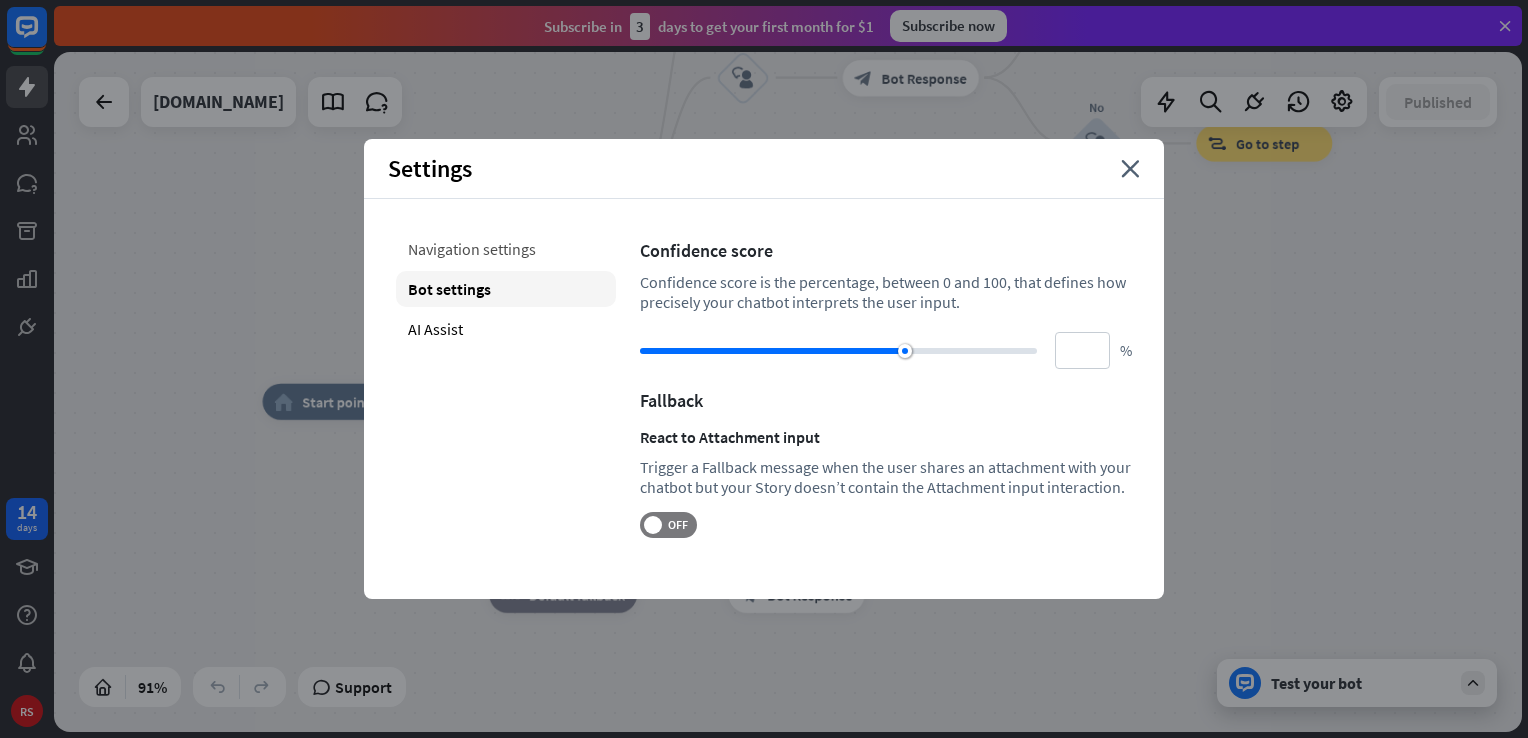 click on "Navigation settings" at bounding box center (506, 249) 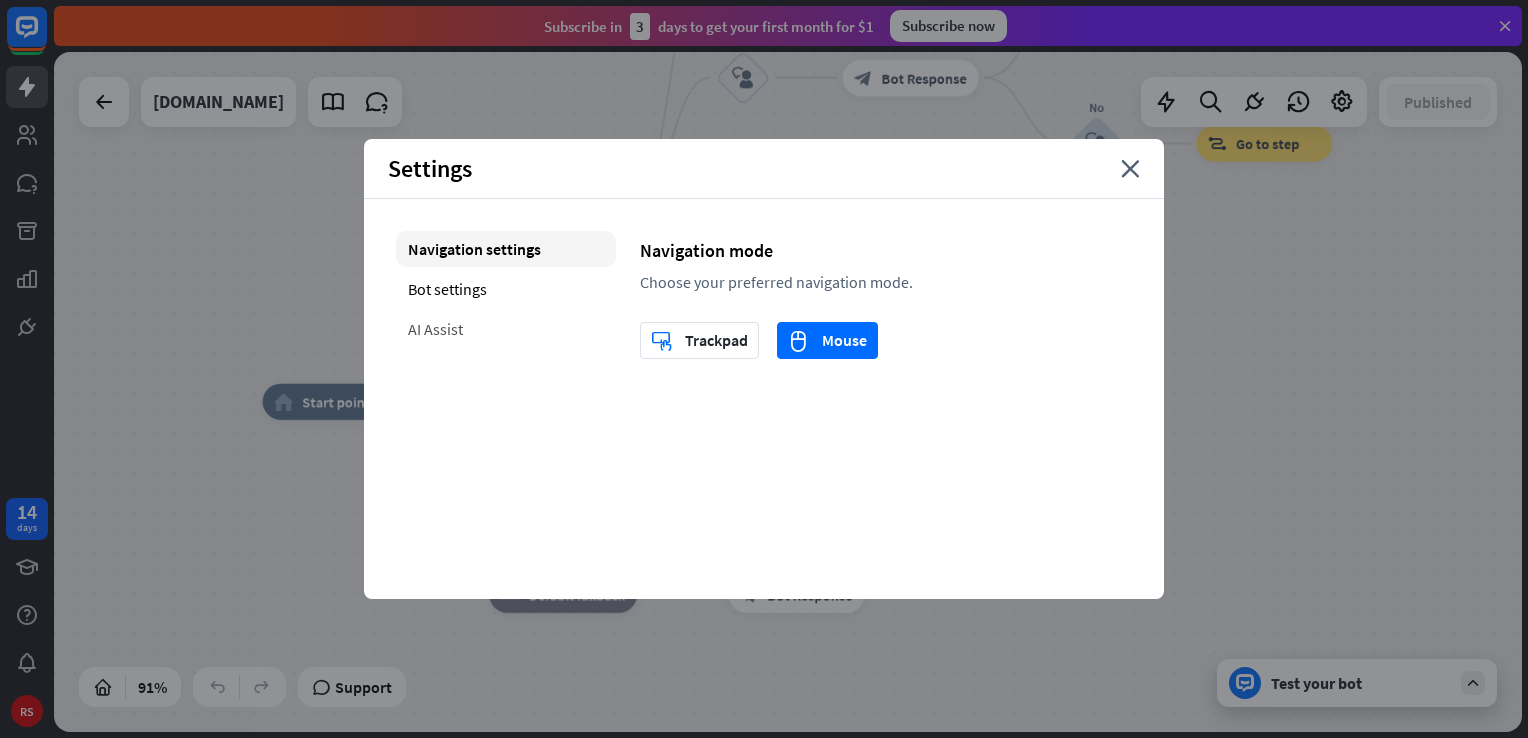 click on "AI Assist" at bounding box center (506, 329) 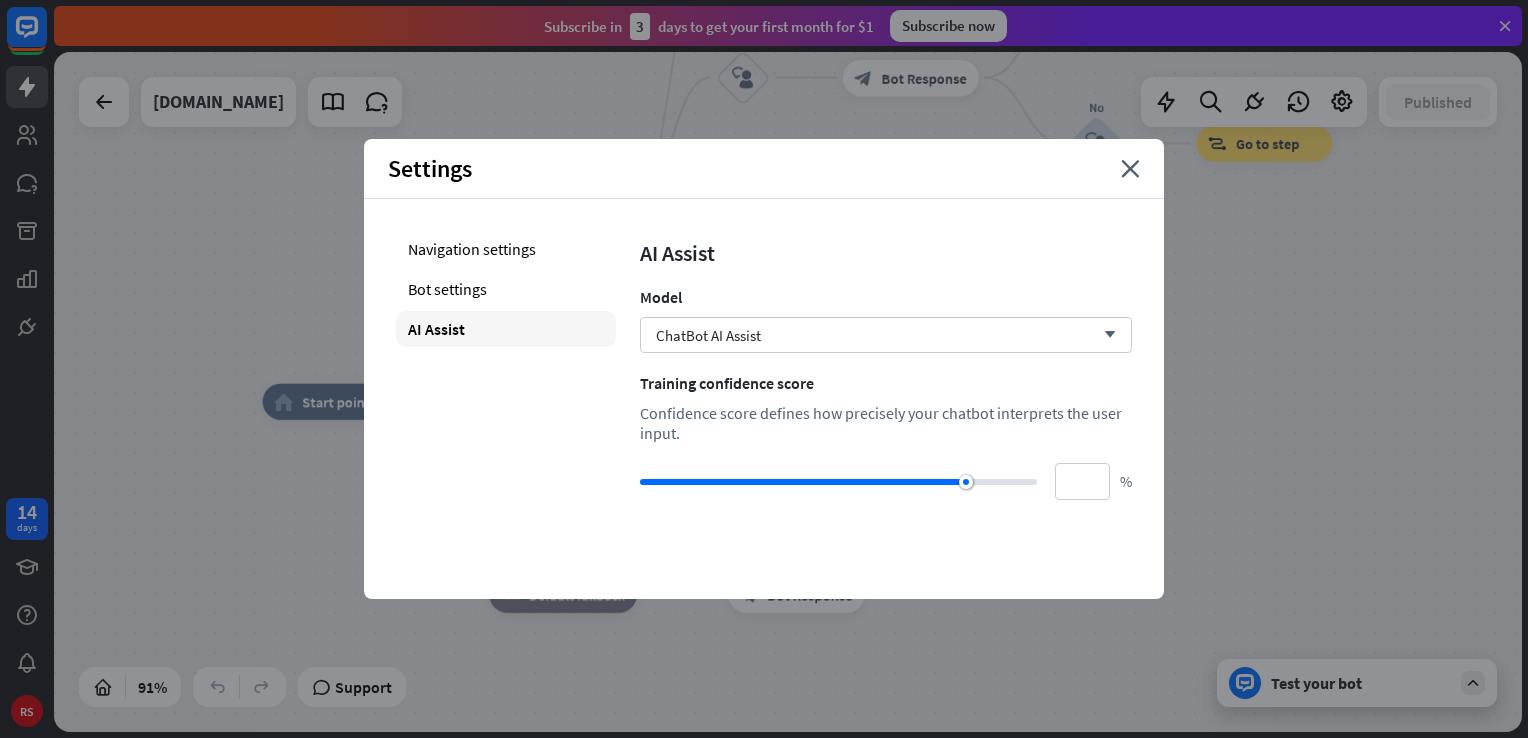 click on "Settings
close" at bounding box center [764, 169] 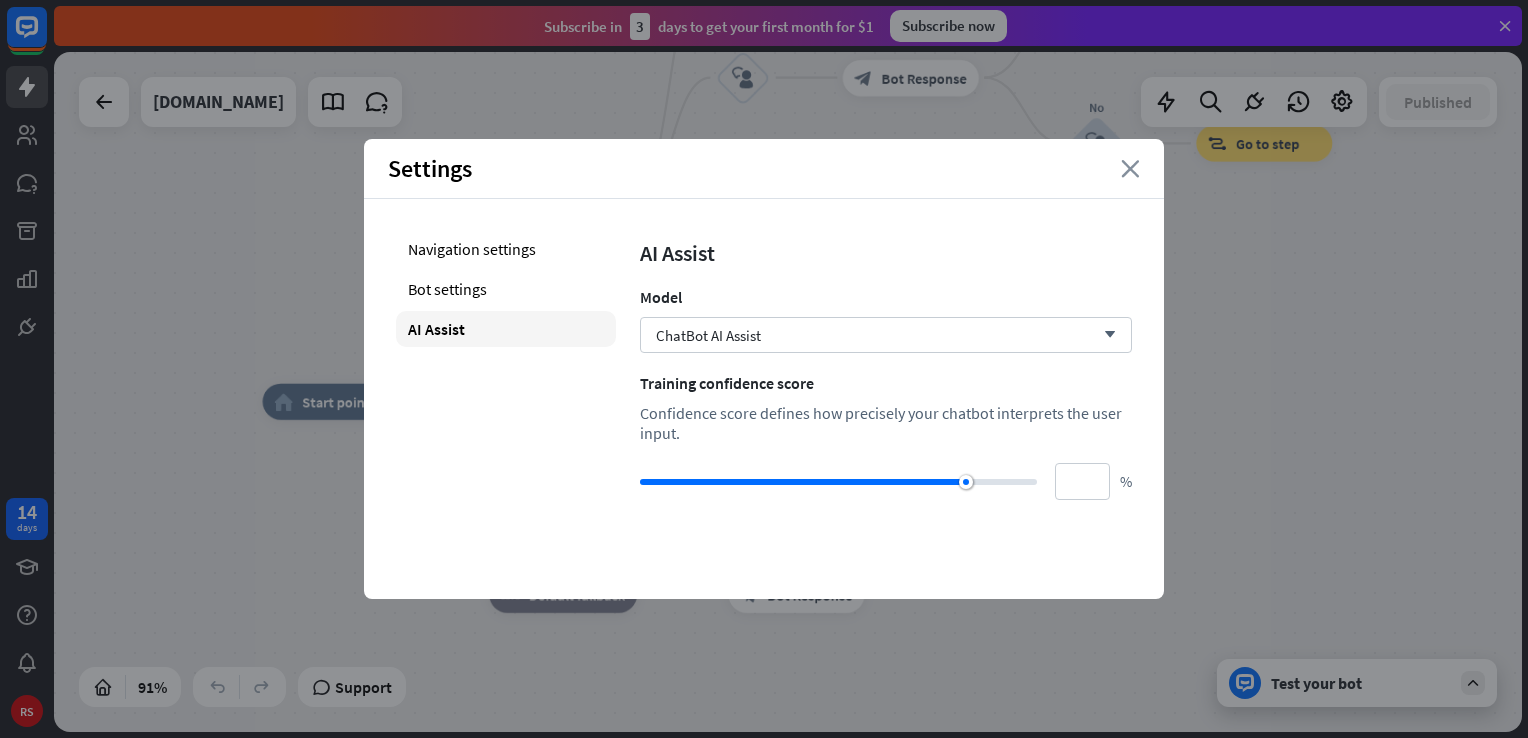 click on "close" at bounding box center (1130, 169) 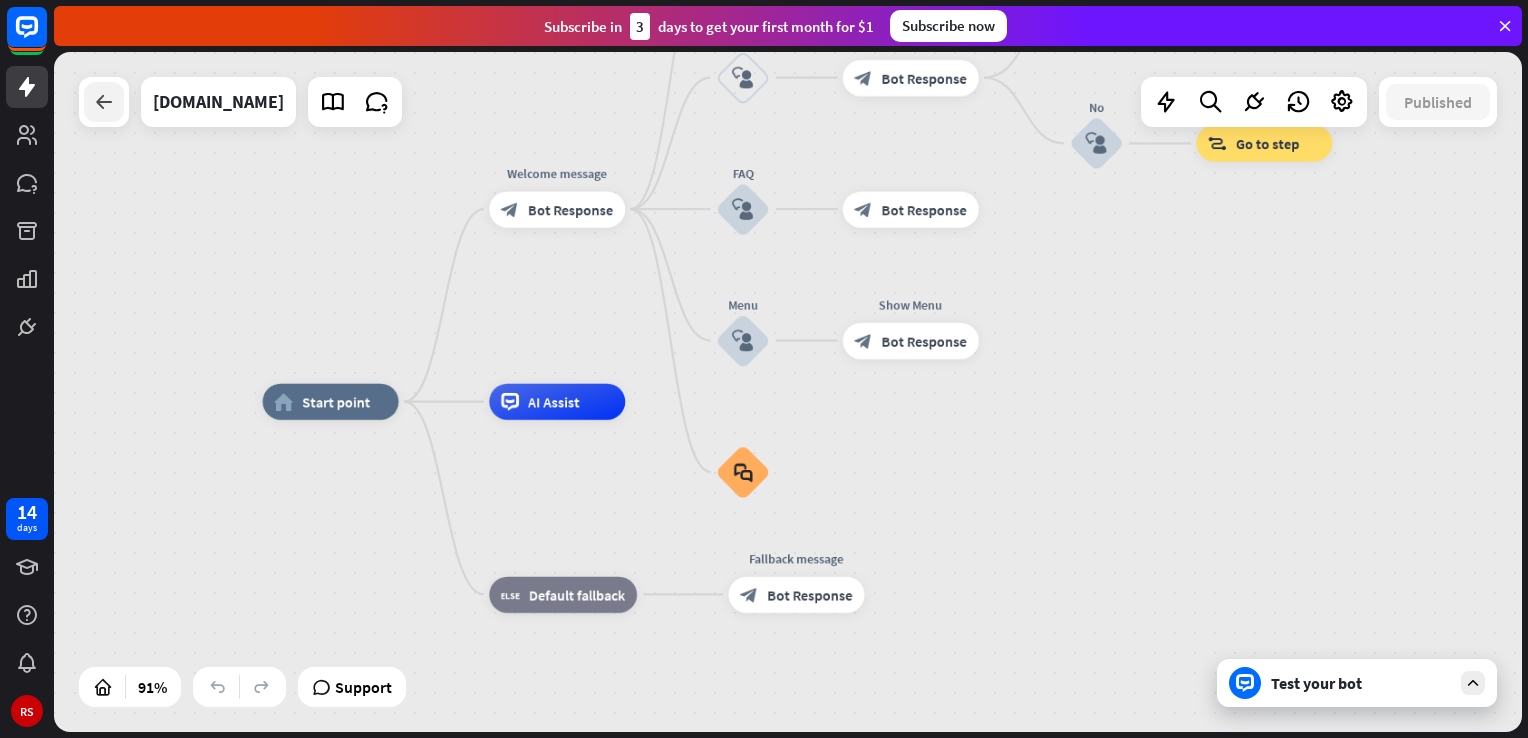 click at bounding box center [104, 102] 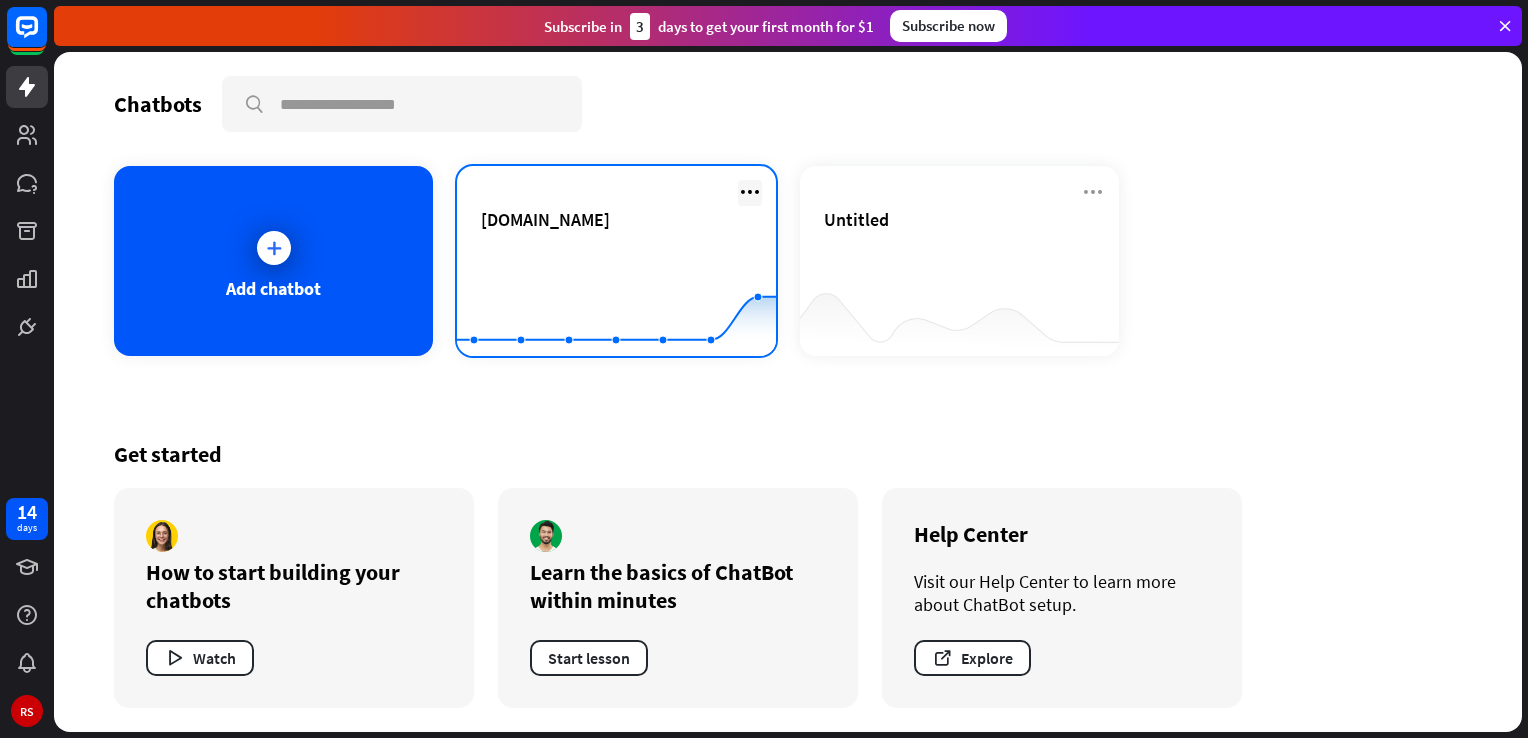 click at bounding box center (750, 192) 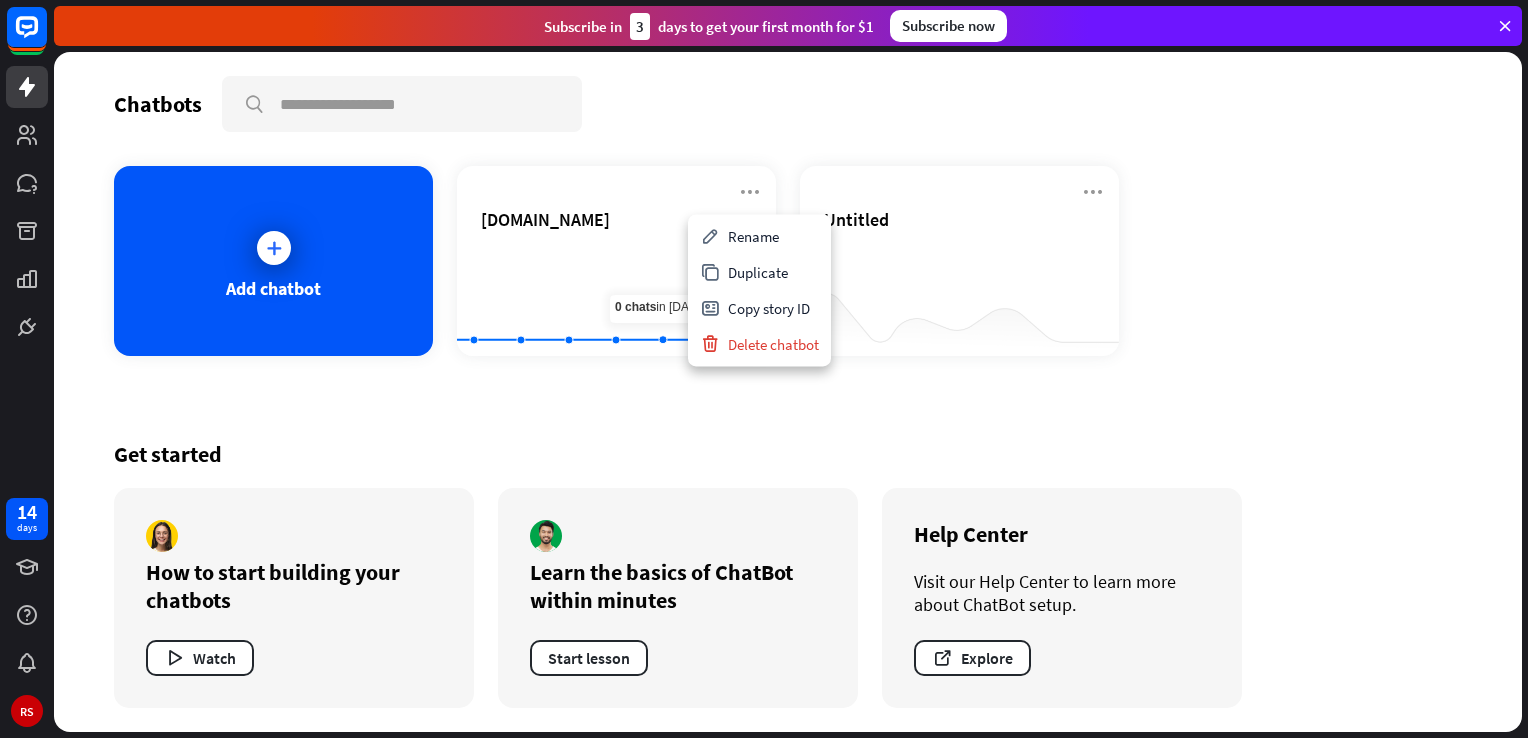 click on "Chatbots   search         Add chatbot
[DOMAIN_NAME]
Created with Highcharts 10.1.0 0 1 2
Untitled
Get started
How to start building your chatbots
Watch
Learn the basics of ChatBot within minutes
Start lesson
Help Center
Visit our Help Center to learn more about ChatBot
setup.
Explore" at bounding box center (788, 392) 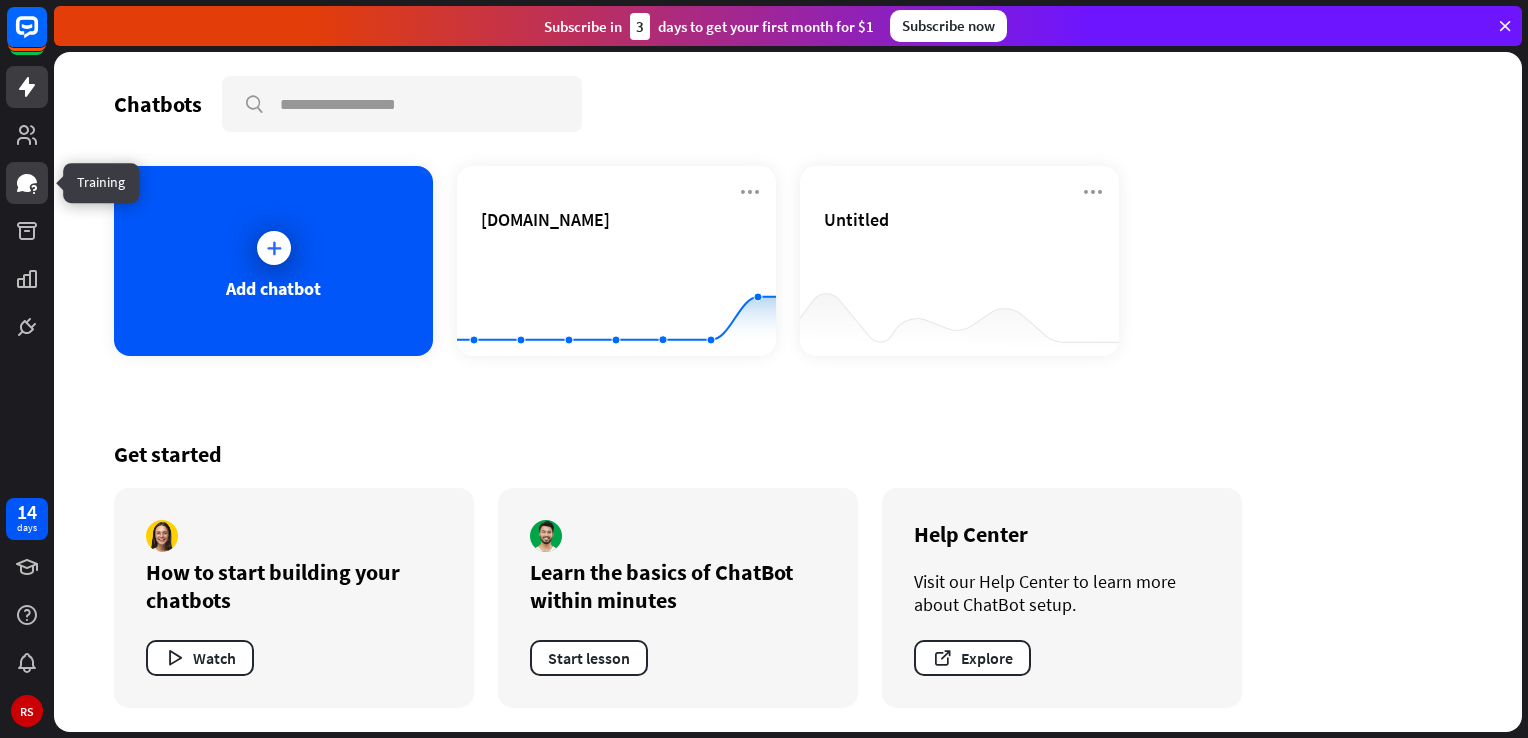 click 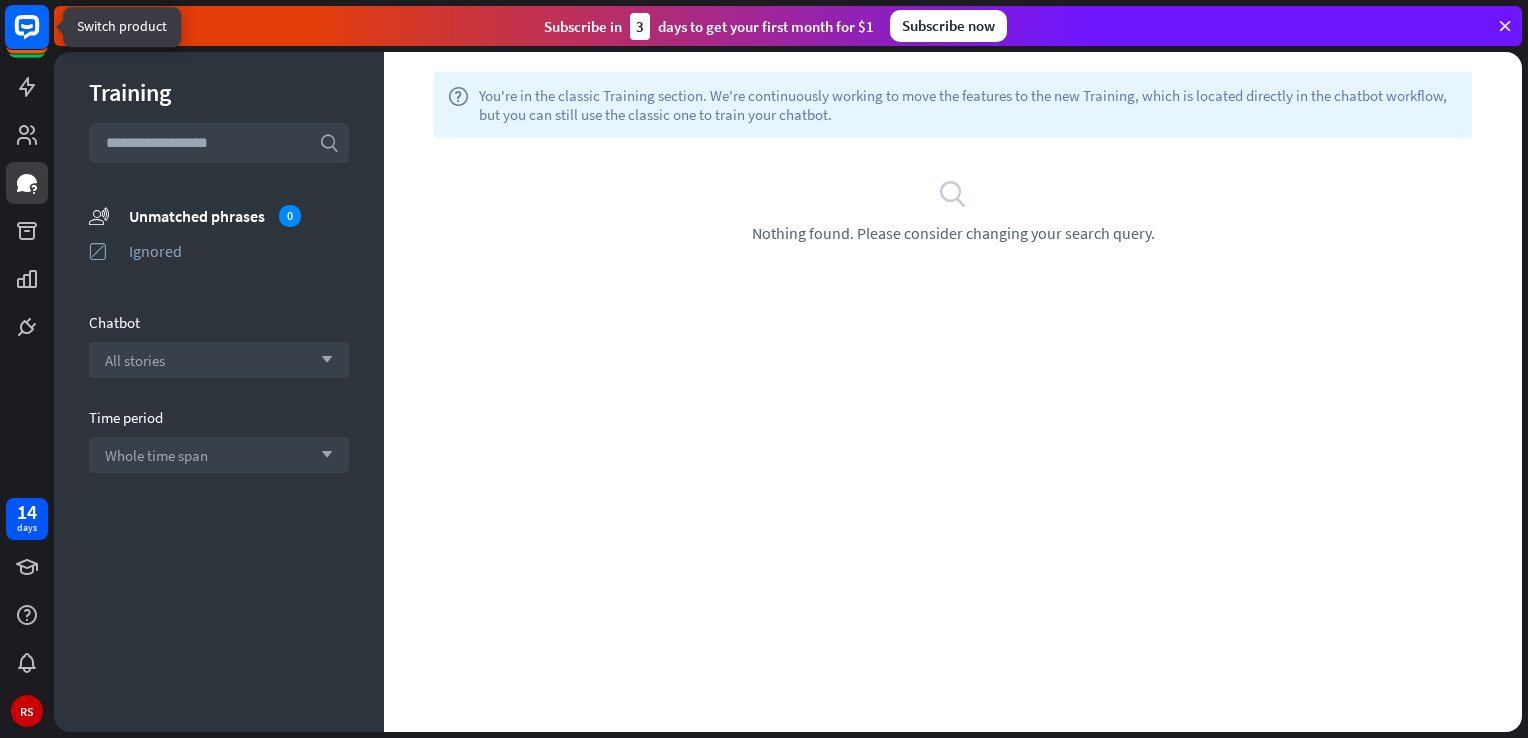 click 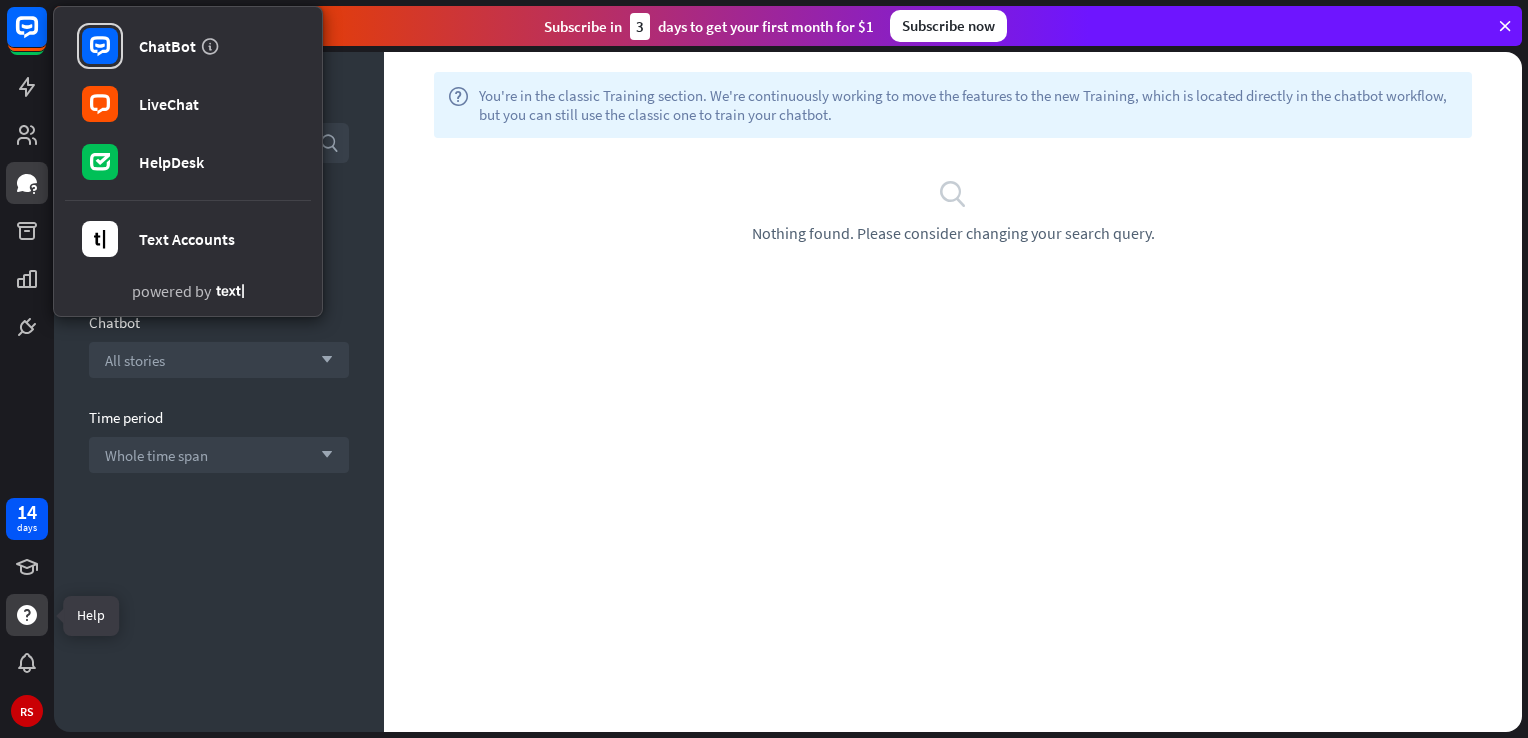 click 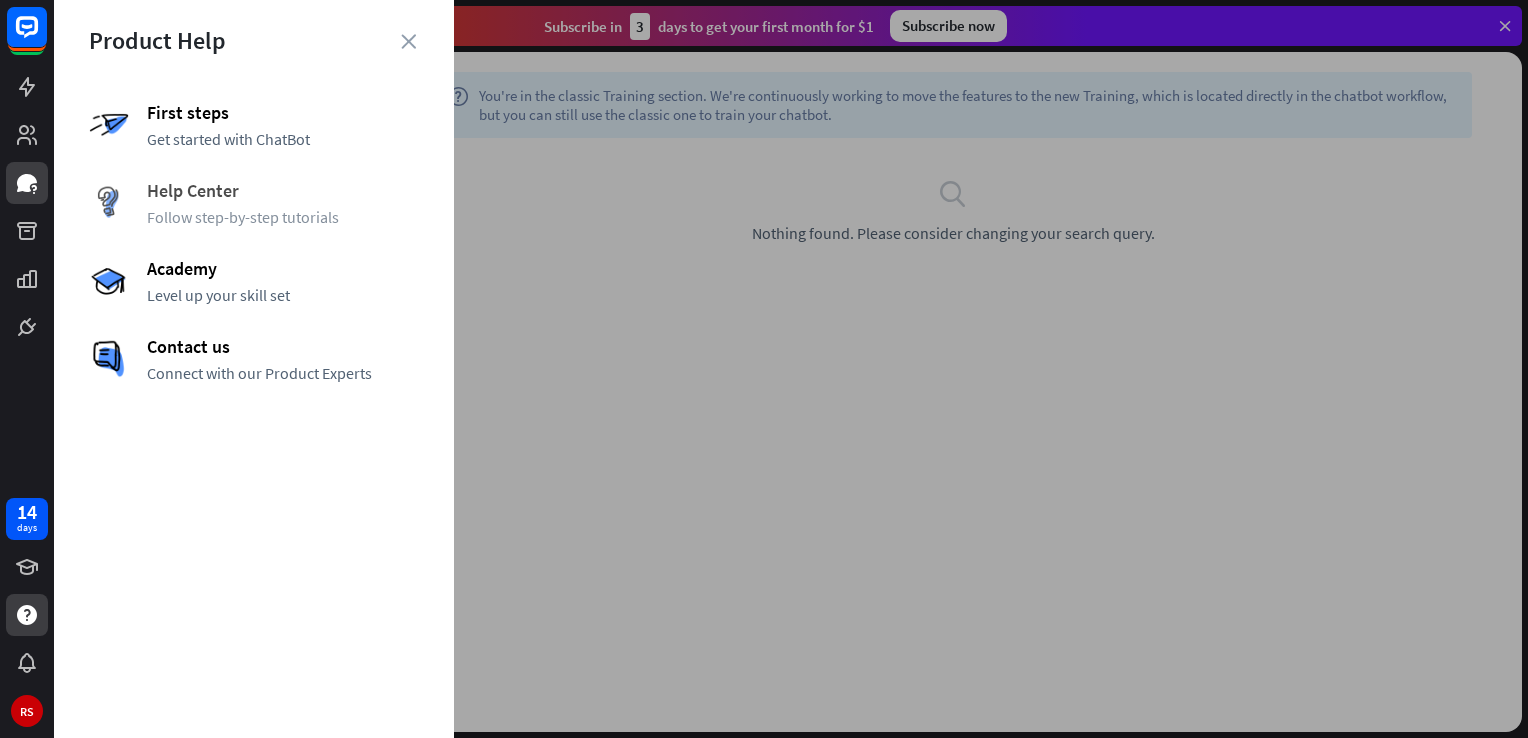click on "Follow step-by-step tutorials" at bounding box center [283, 217] 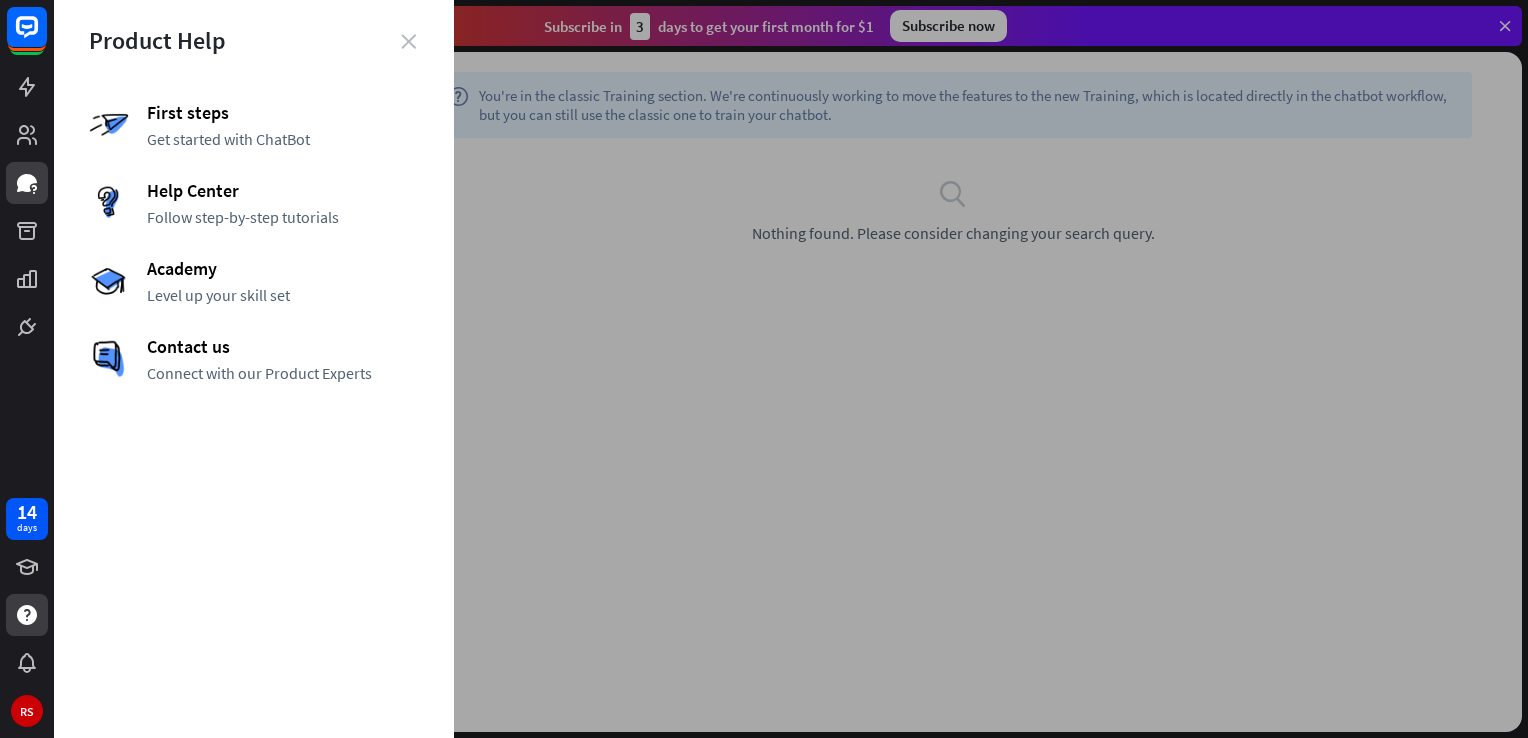 click on "close" at bounding box center [408, 41] 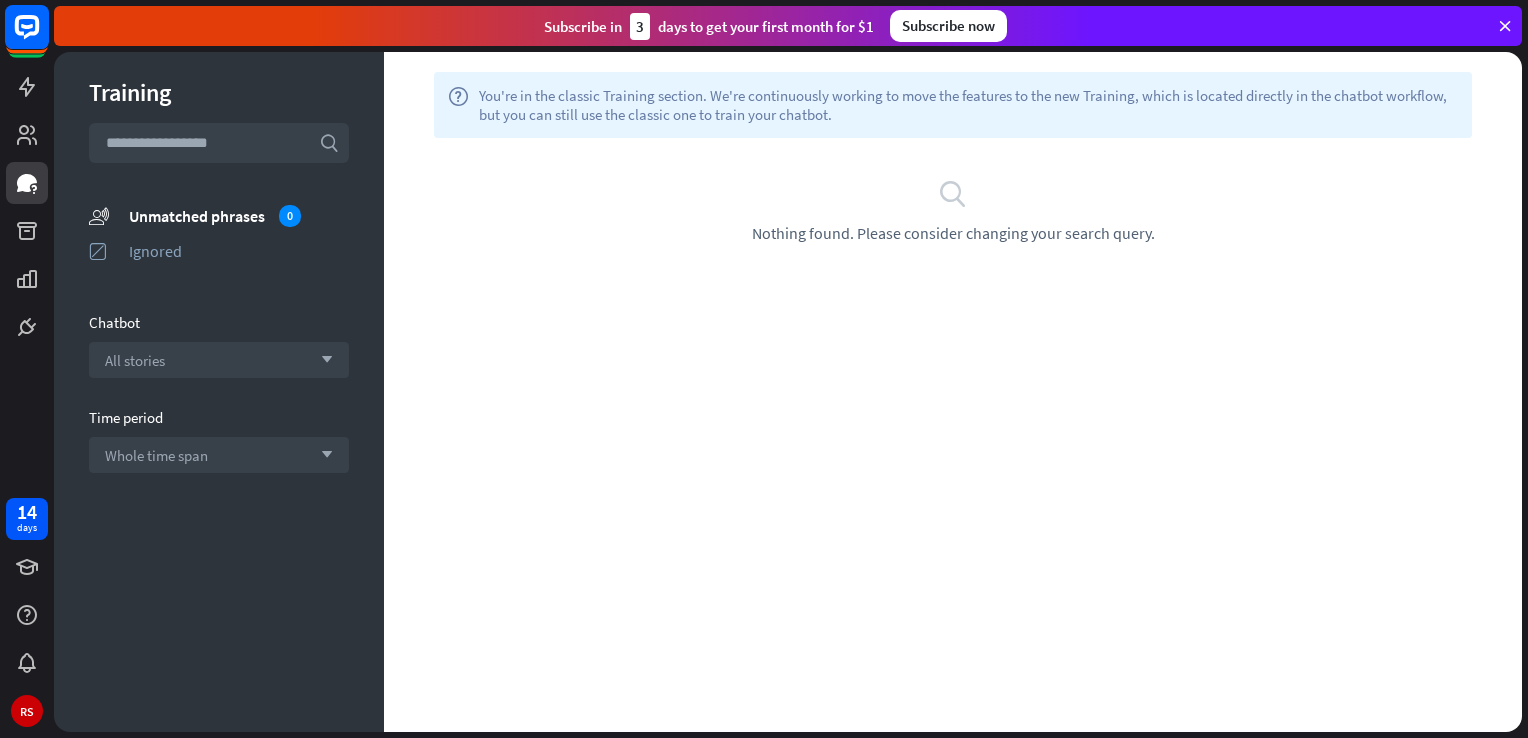 click 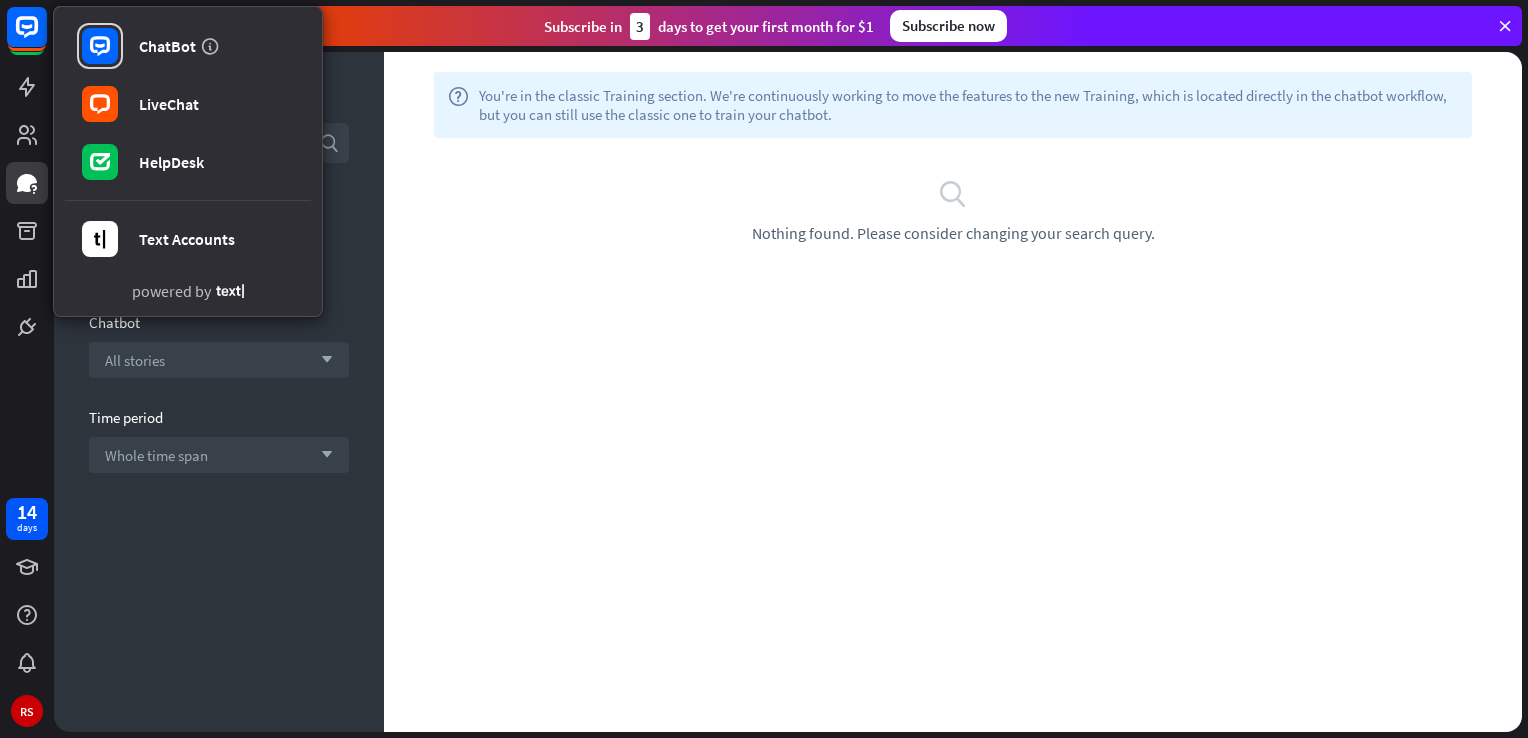 click on "help
You're in the classic Training section. We're continuously working to
move the features to the new Training, which is located directly in the
chatbot workflow, but you can still use the classic one to train your
chatbot.
plus
Filters
search
Nothing found. Please consider changing your search query." at bounding box center (953, 392) 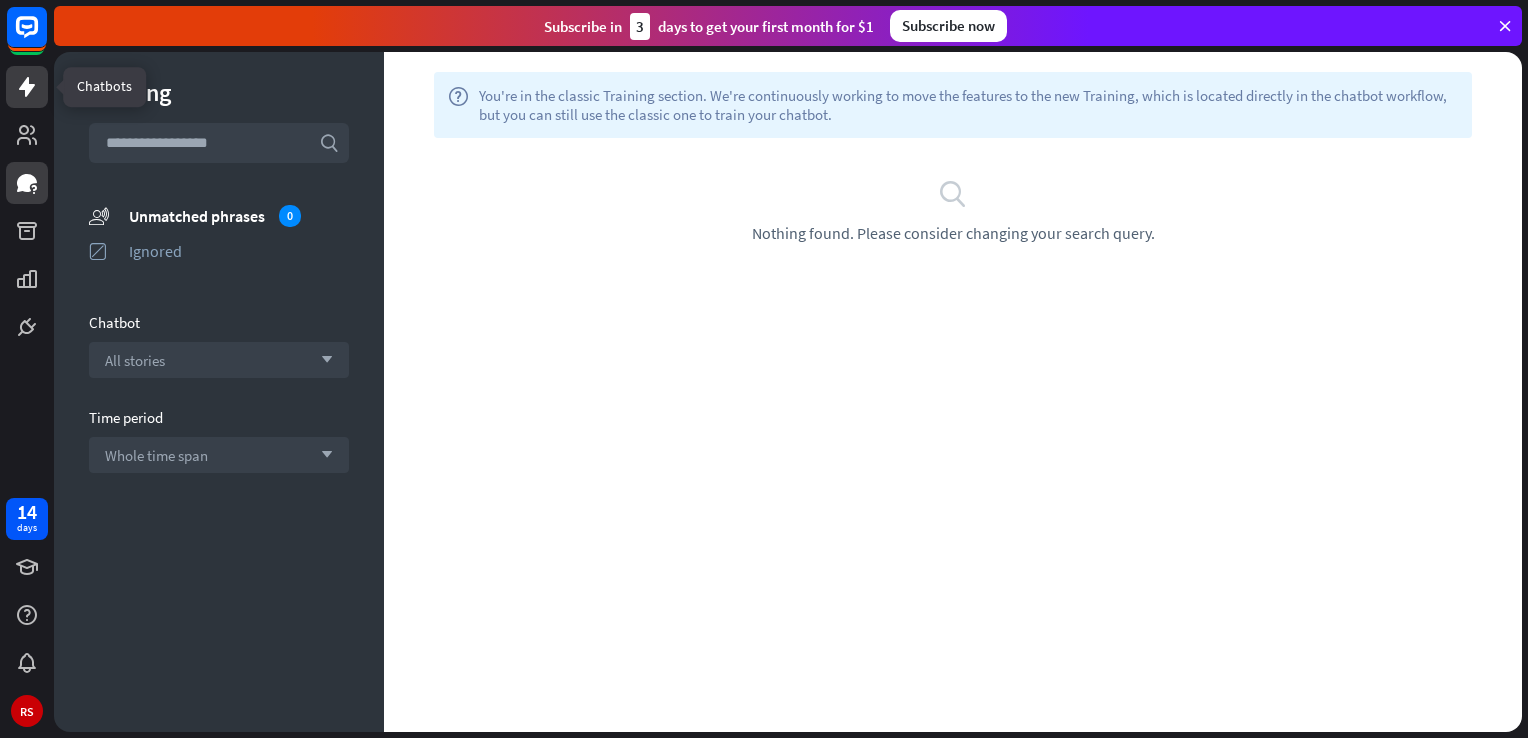 click 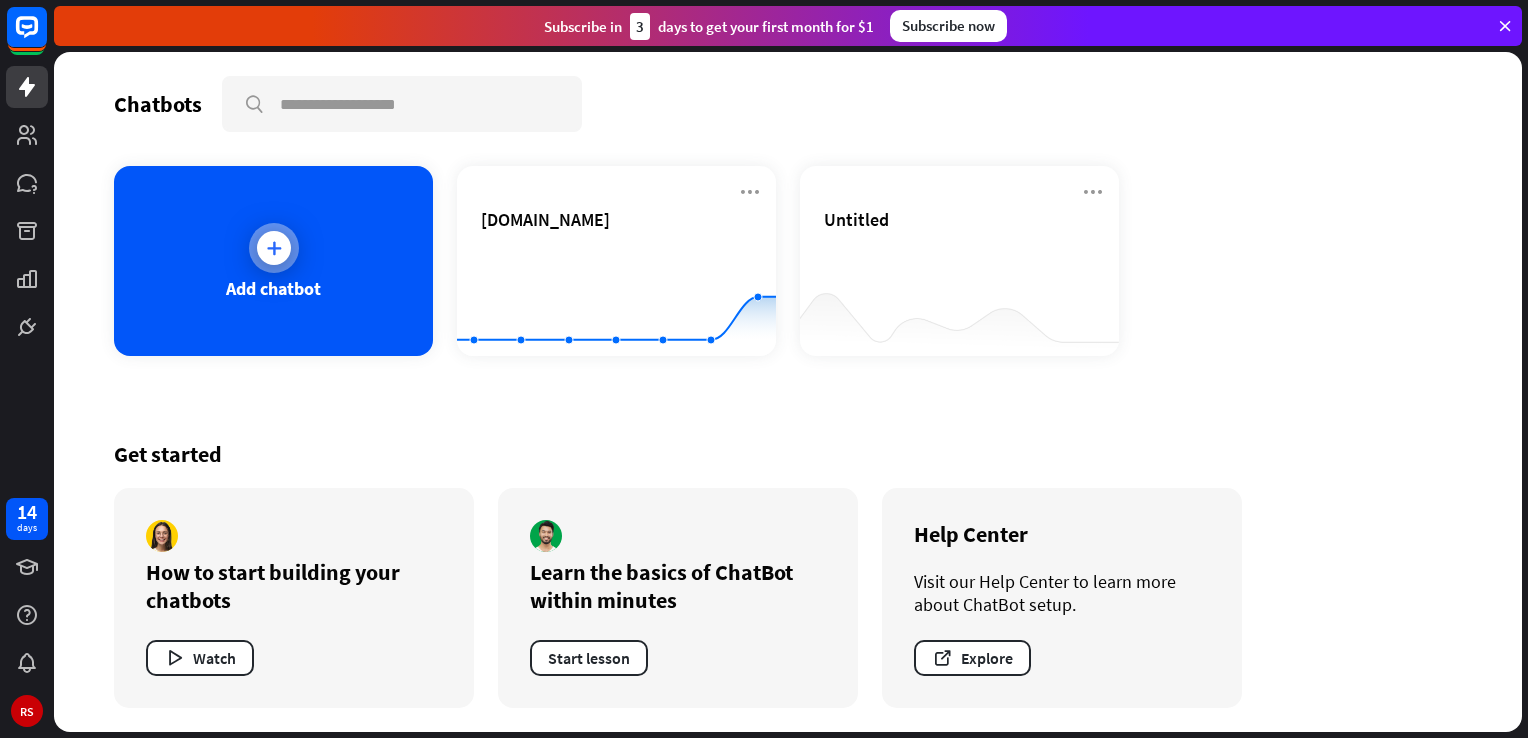 click at bounding box center (274, 248) 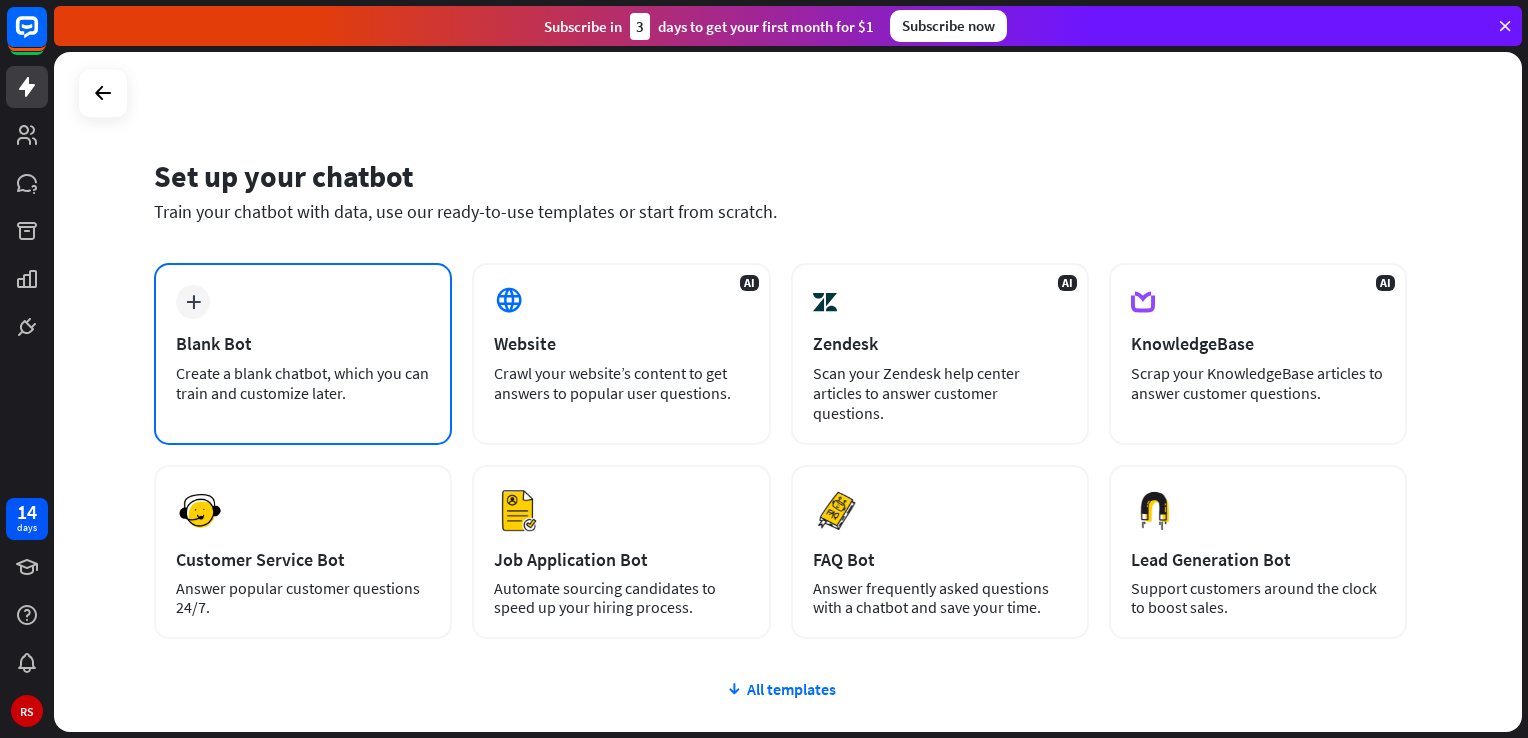 click on "plus   Blank Bot
Create a blank chatbot, which you can train and
customize later." at bounding box center (303, 354) 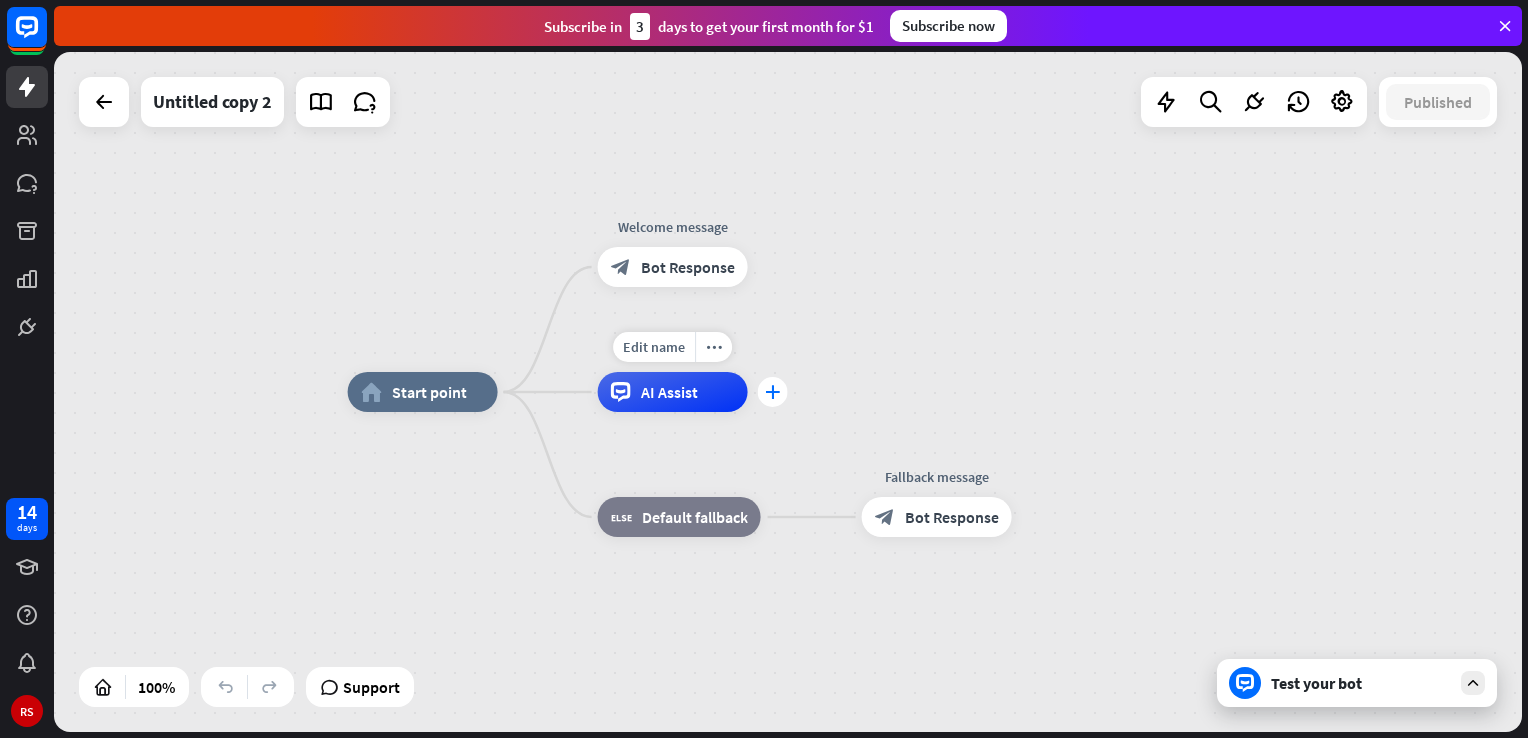 click on "plus" at bounding box center [773, 392] 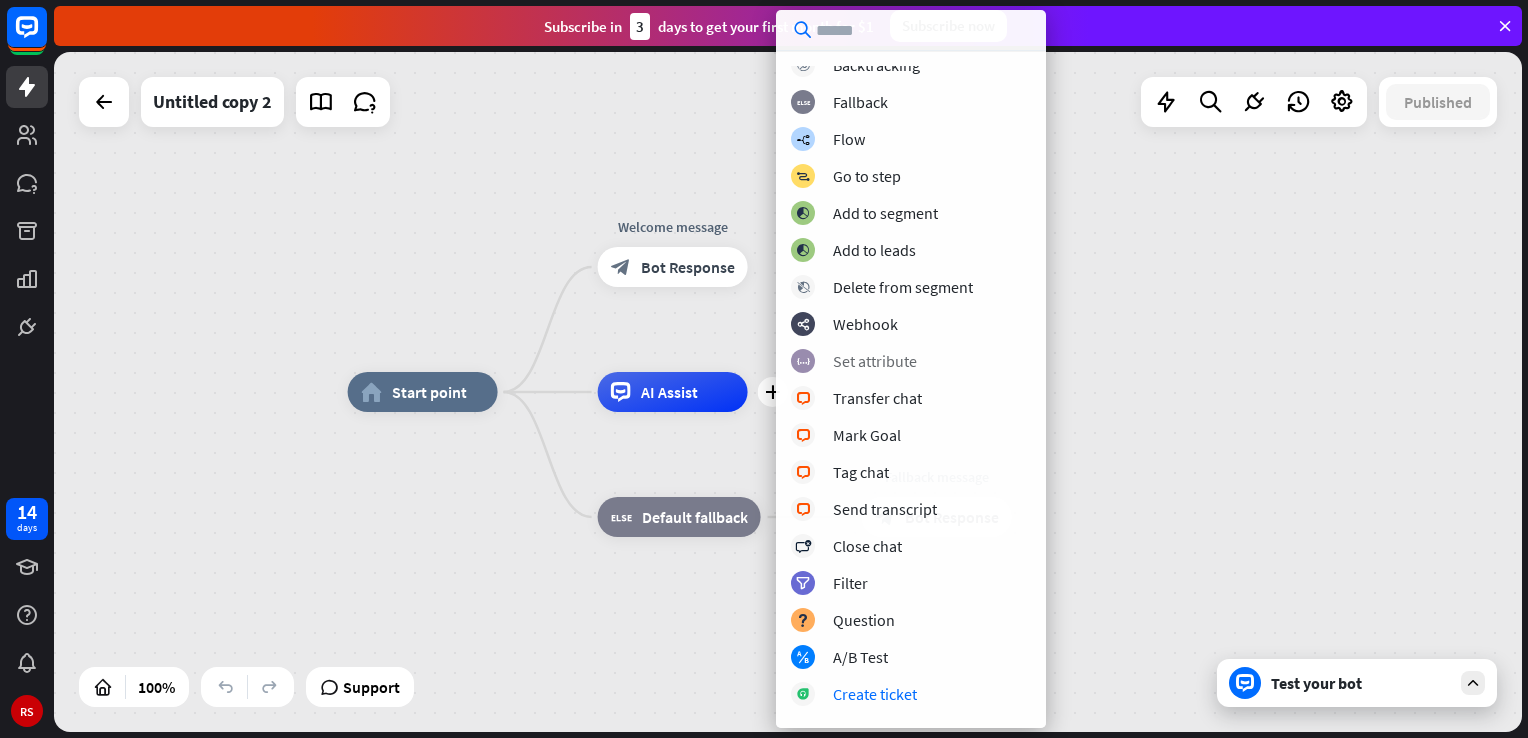 scroll, scrollTop: 0, scrollLeft: 0, axis: both 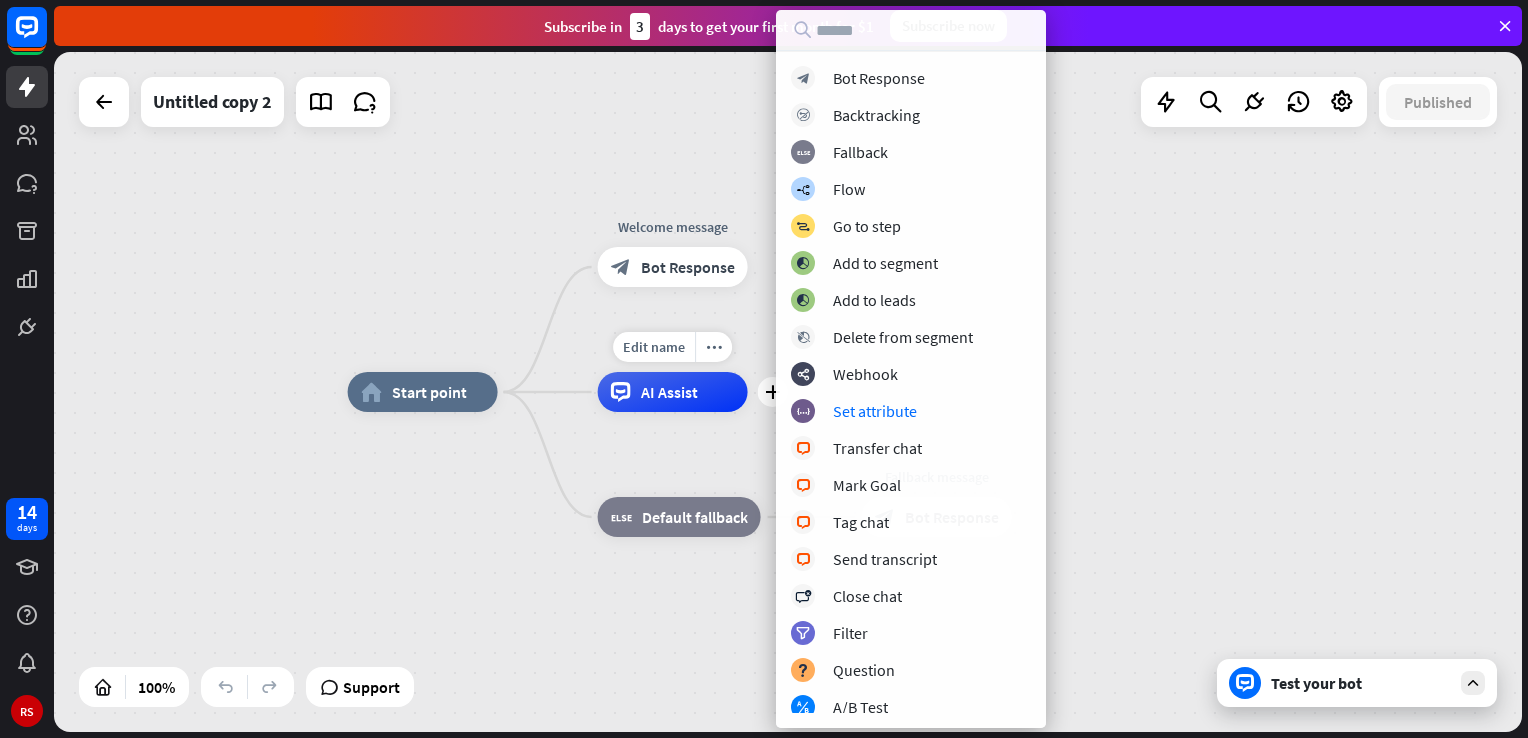 click on "Edit name   more_horiz         plus       AI Assist" at bounding box center [673, 392] 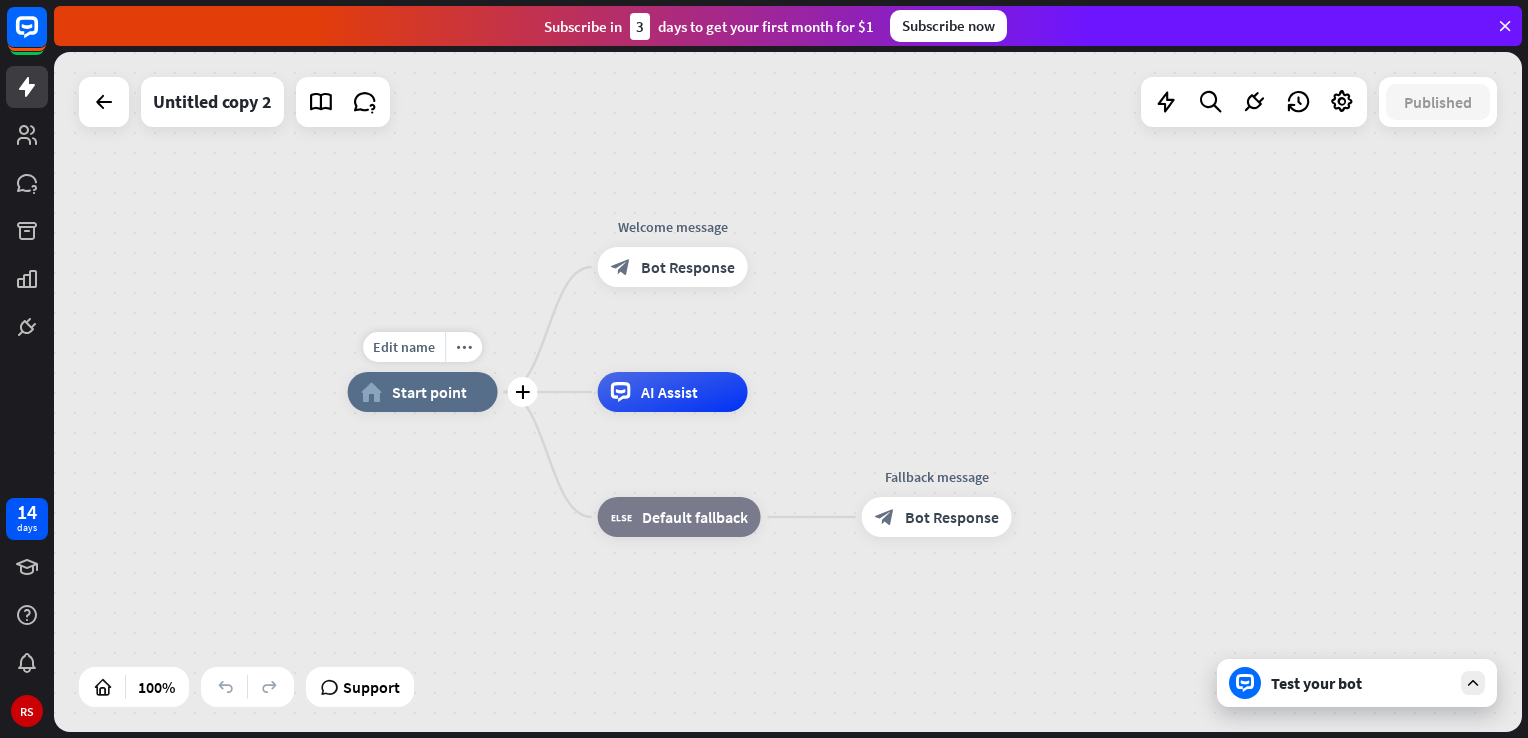 click on "home_2   Start point" at bounding box center (423, 392) 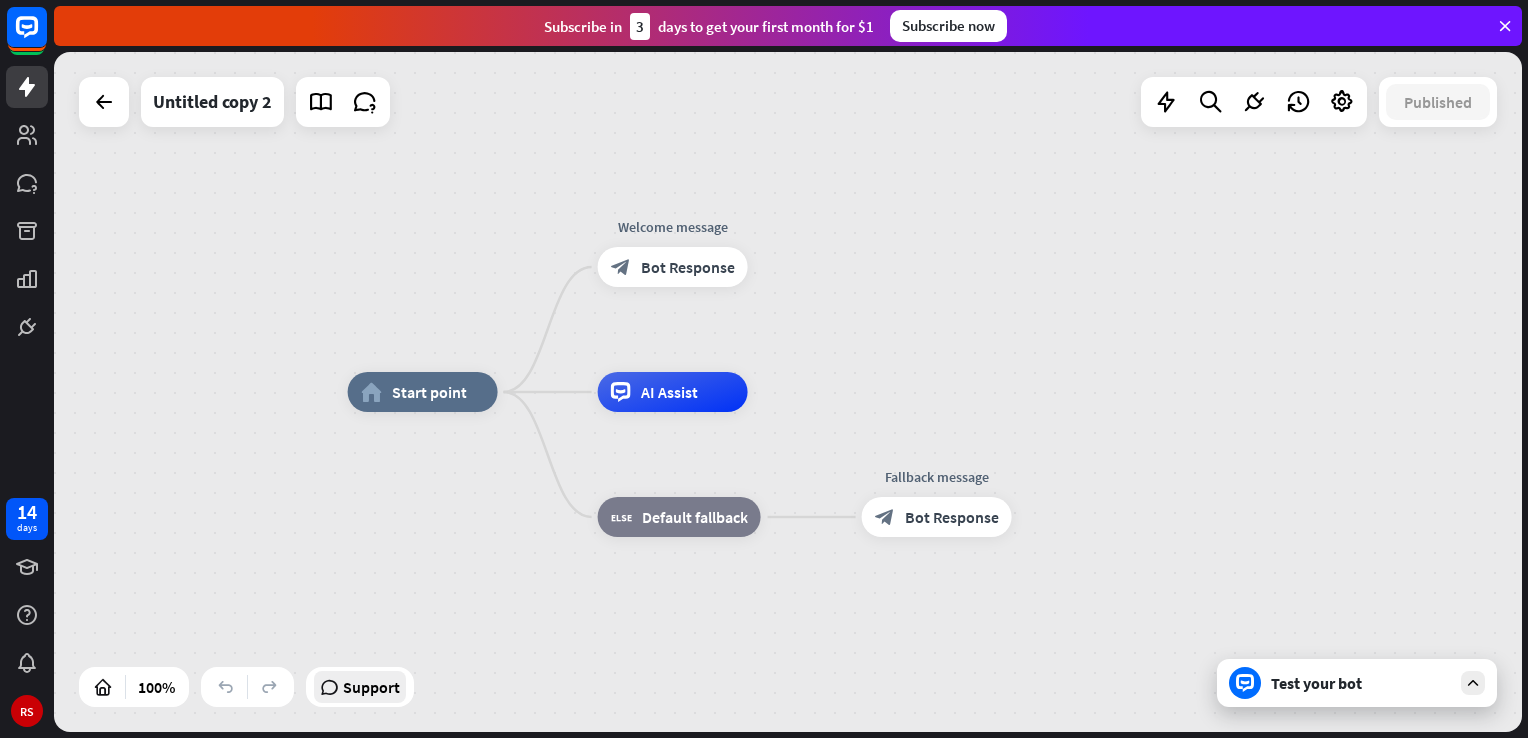 click on "Support" at bounding box center (371, 687) 